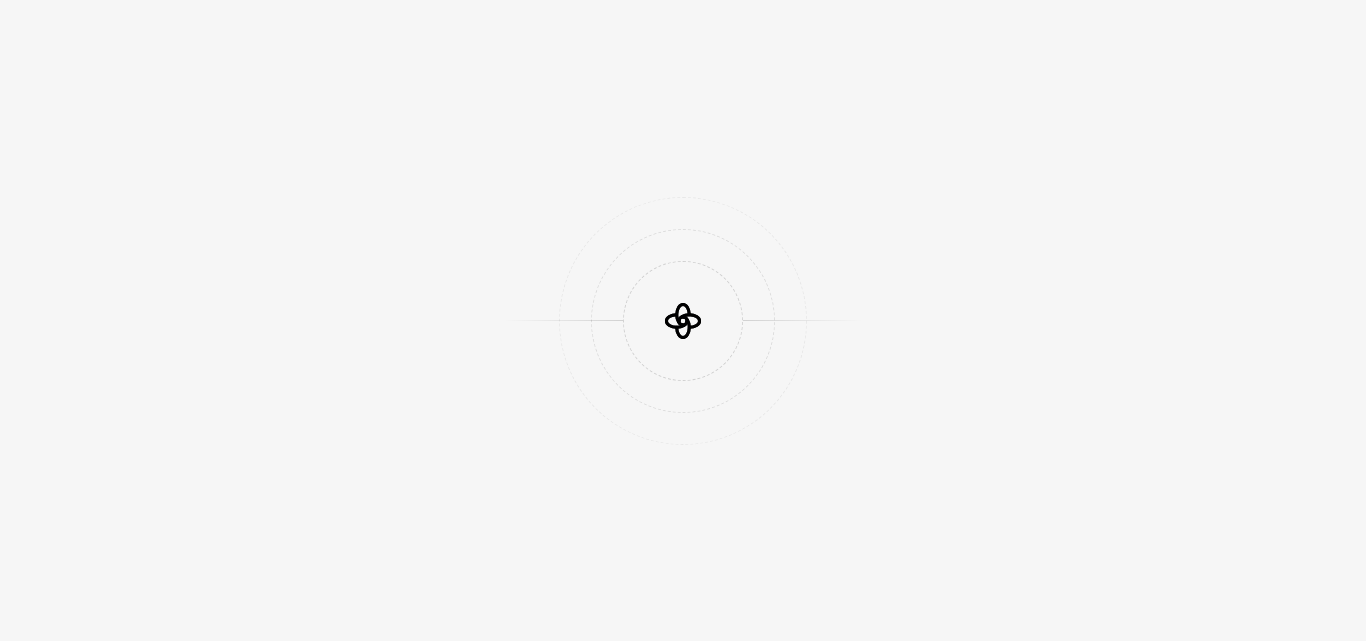 scroll, scrollTop: 0, scrollLeft: 0, axis: both 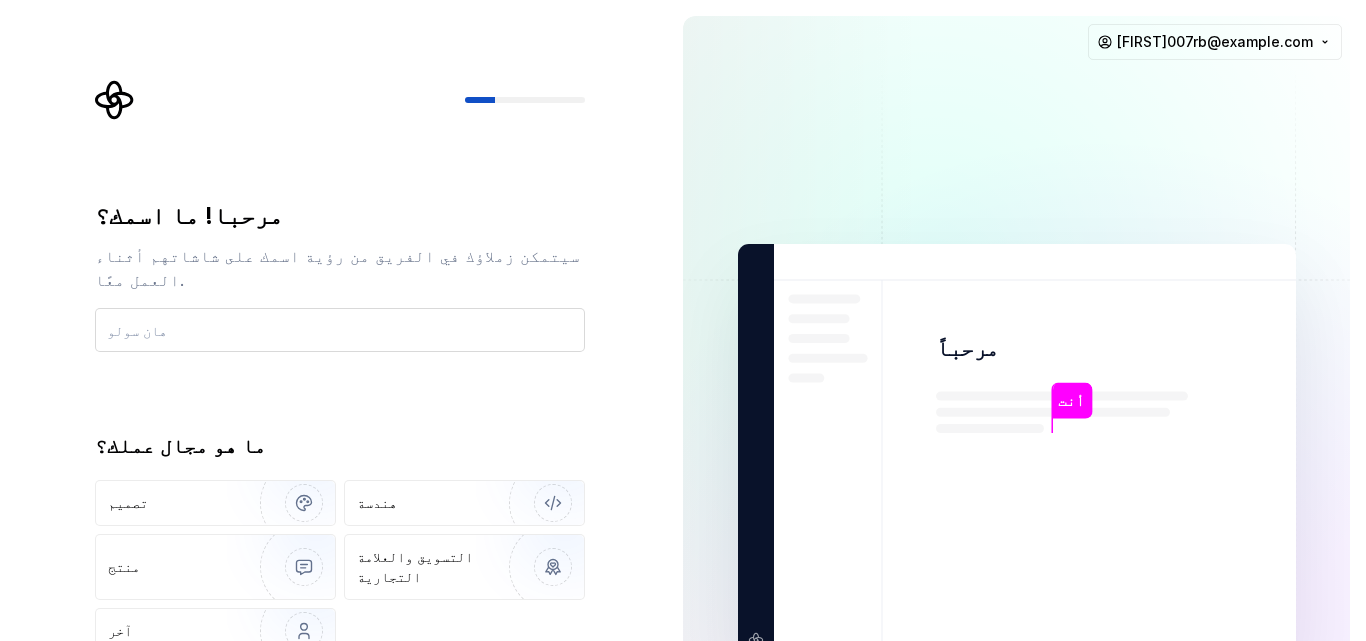 click at bounding box center [340, 330] 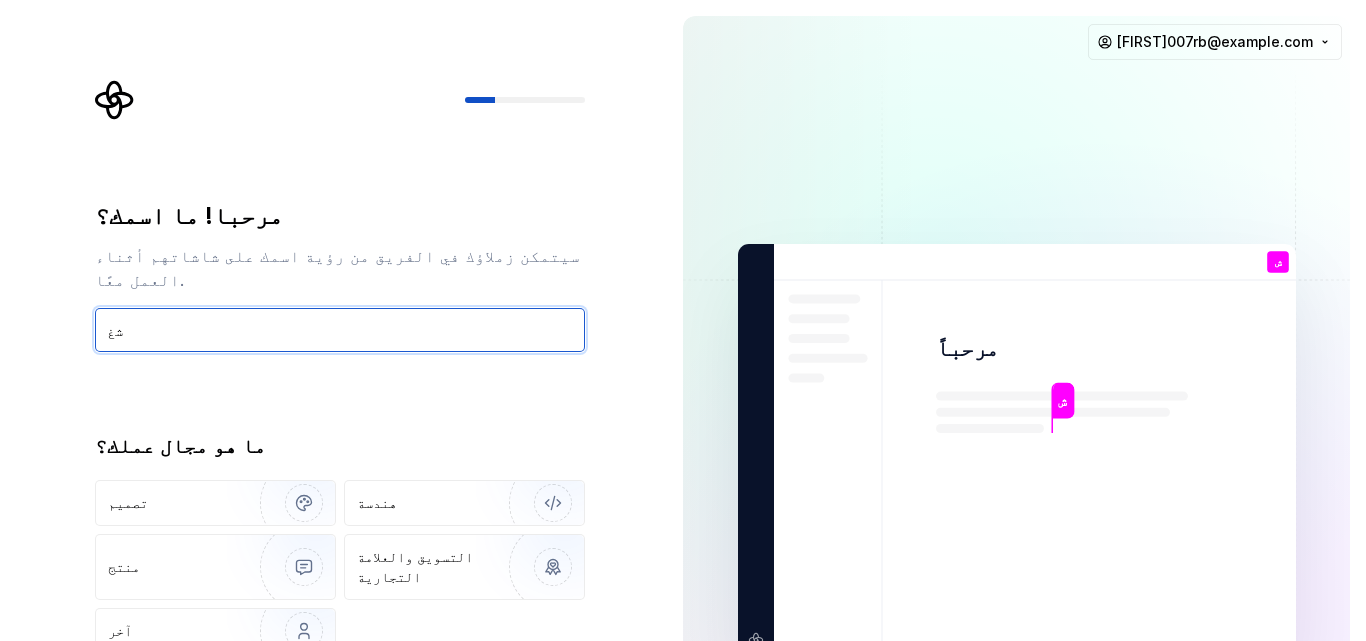 type on "ش" 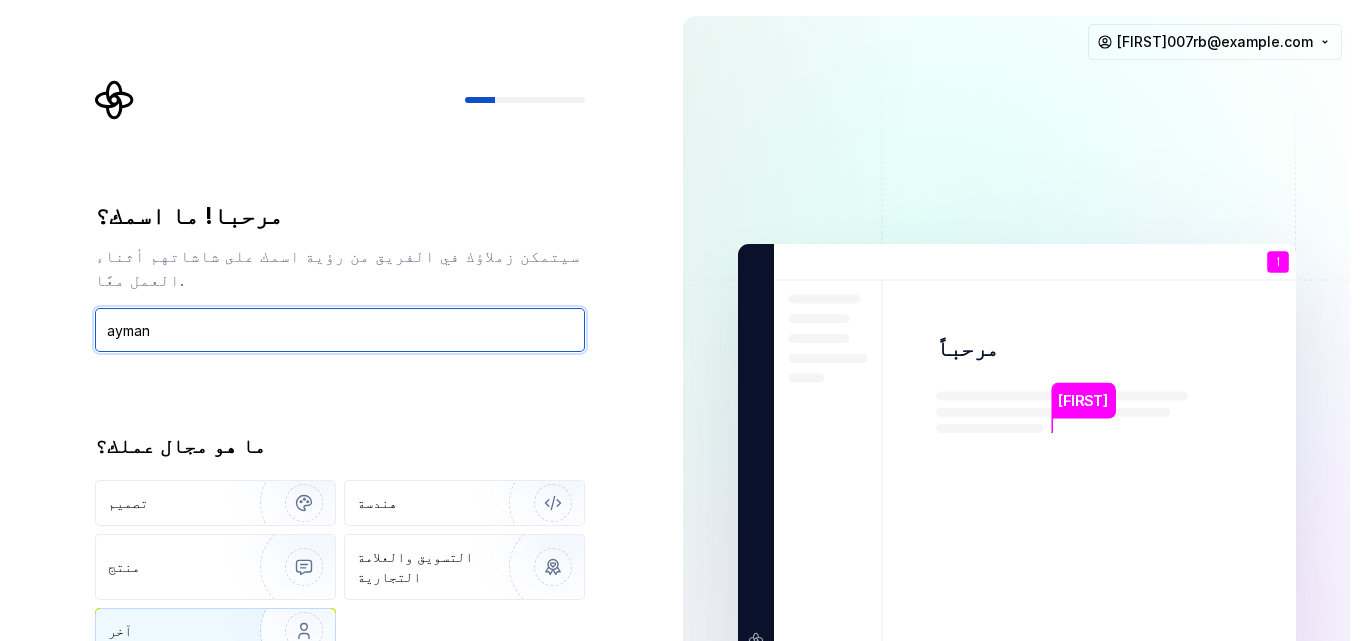 type on "ayman" 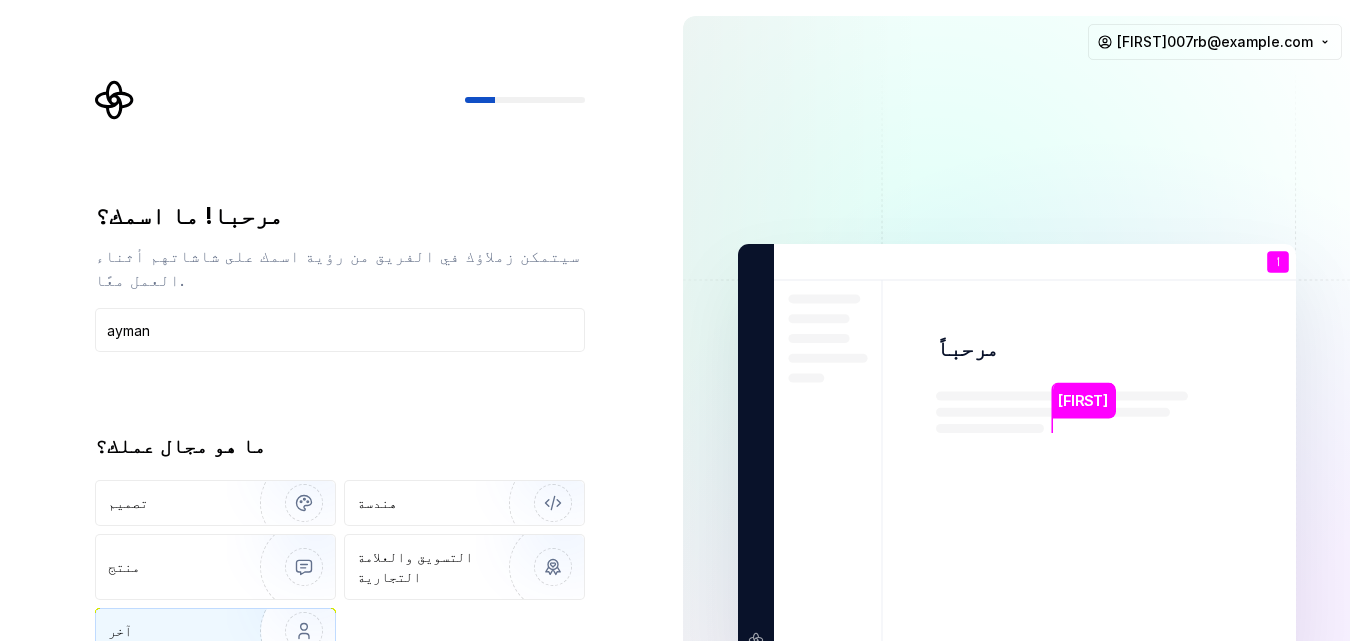 click on "آخر" at bounding box center (160, 631) 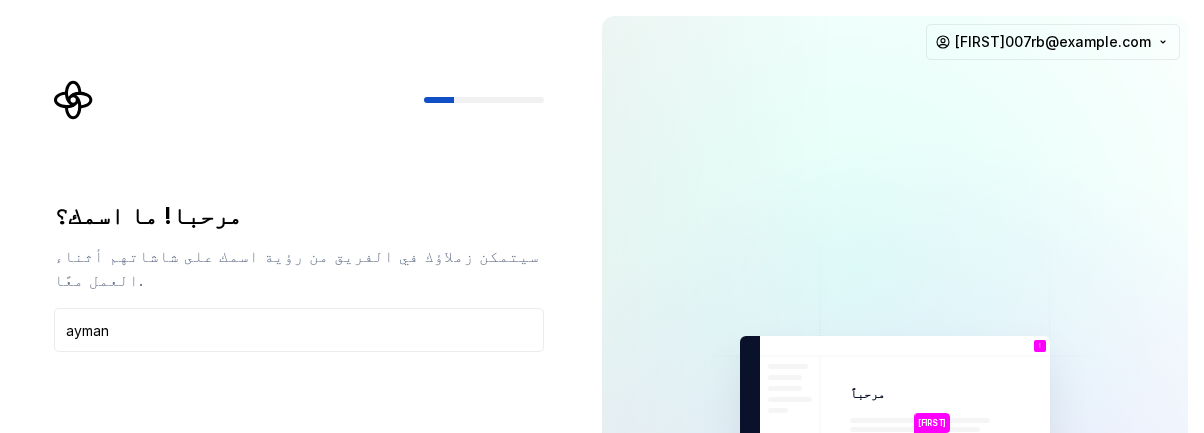 drag, startPoint x: 622, startPoint y: 342, endPoint x: 558, endPoint y: 302, distance: 75.47185 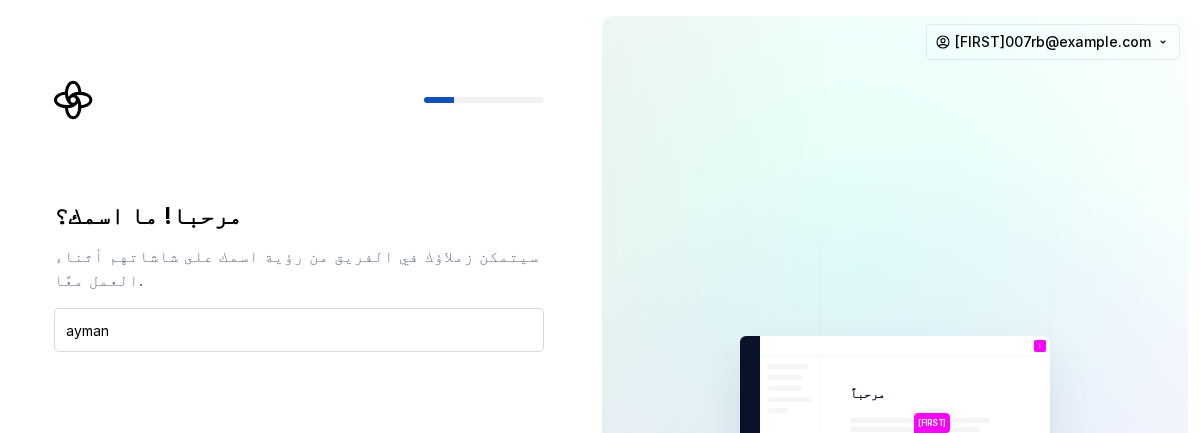 drag, startPoint x: 475, startPoint y: 357, endPoint x: 466, endPoint y: 284, distance: 73.552704 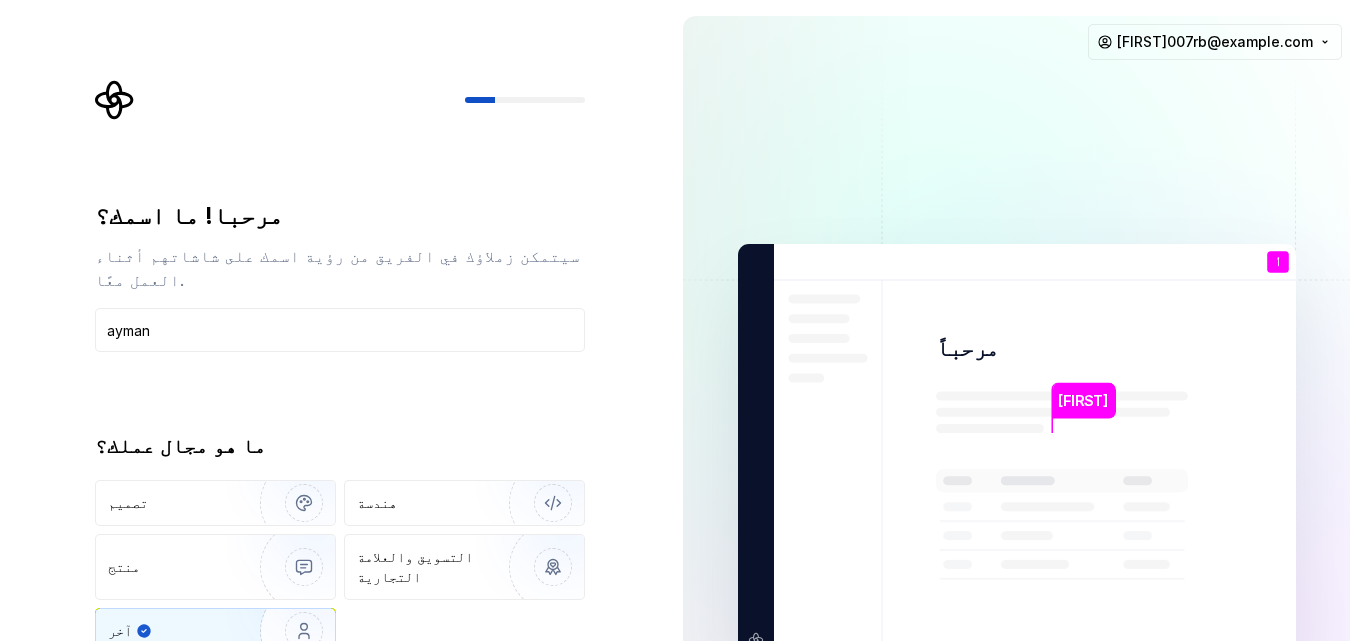 click on "يكمل" at bounding box center (492, 700) 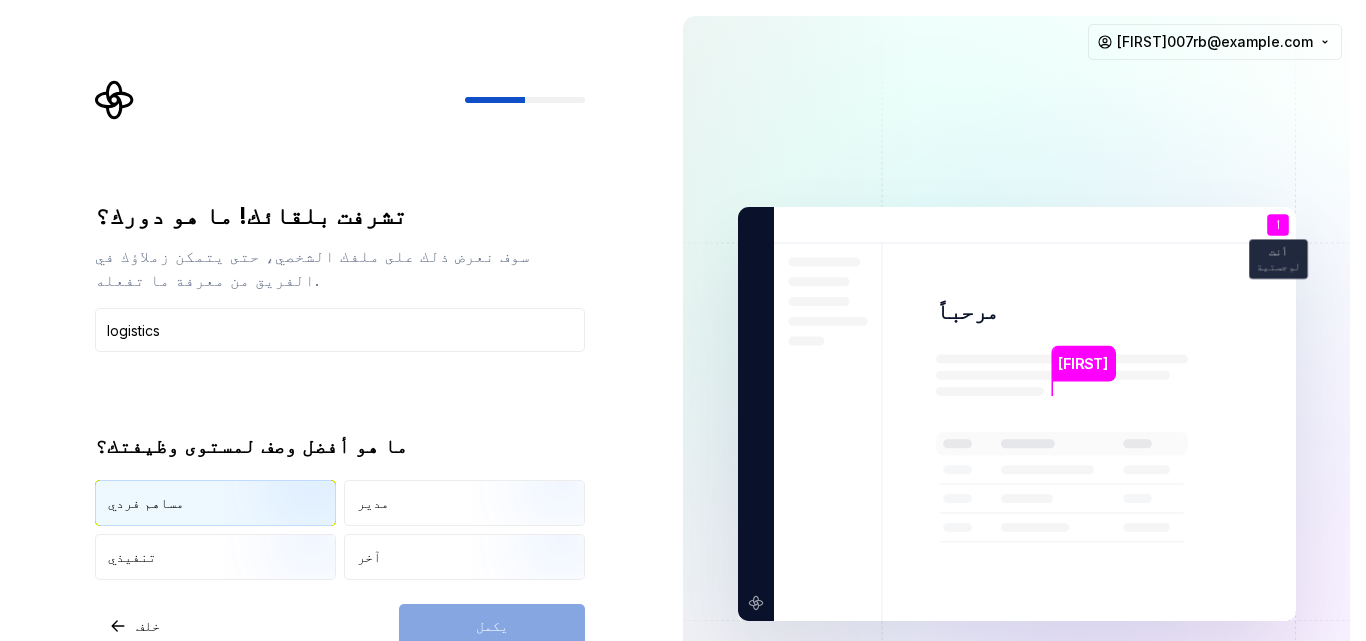 type on "logistics" 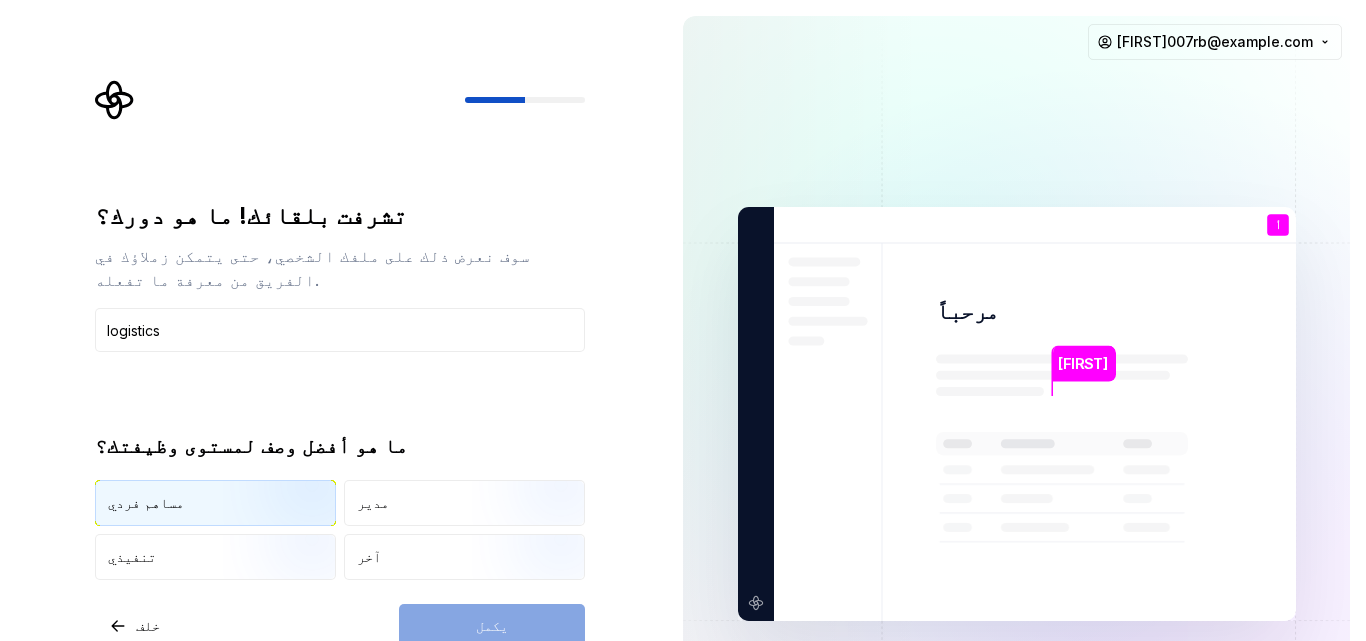 click at bounding box center [287, 528] 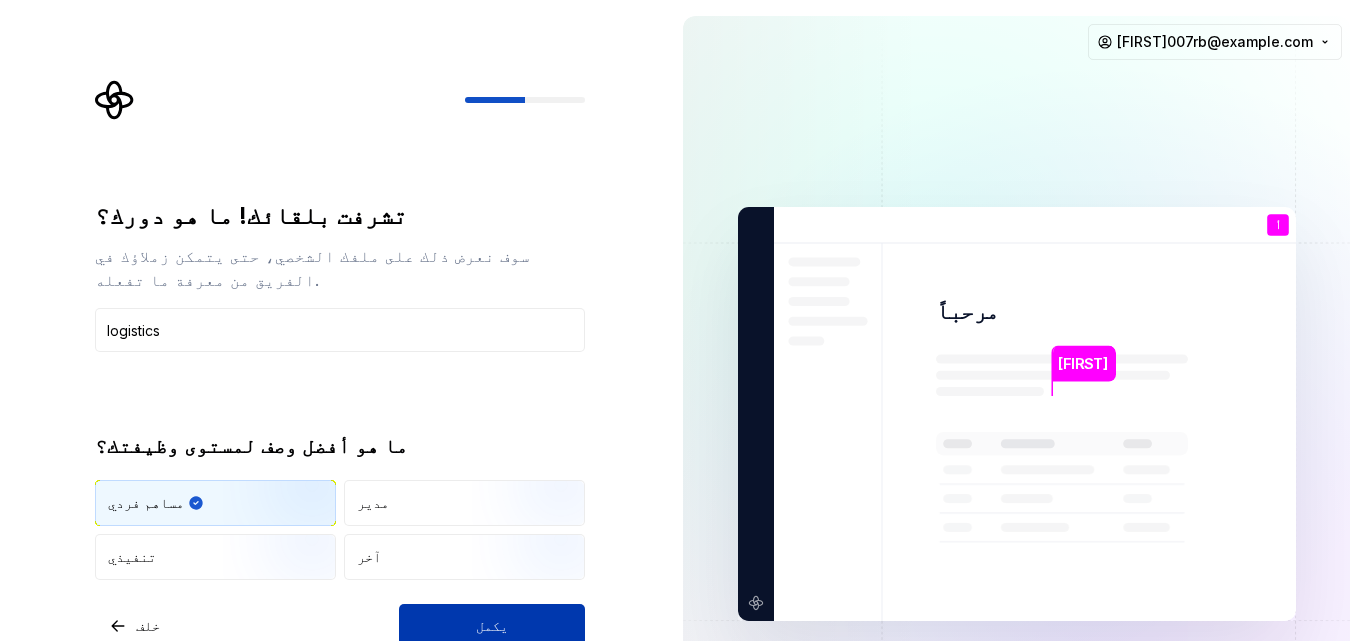 click on "يكمل" at bounding box center (492, 625) 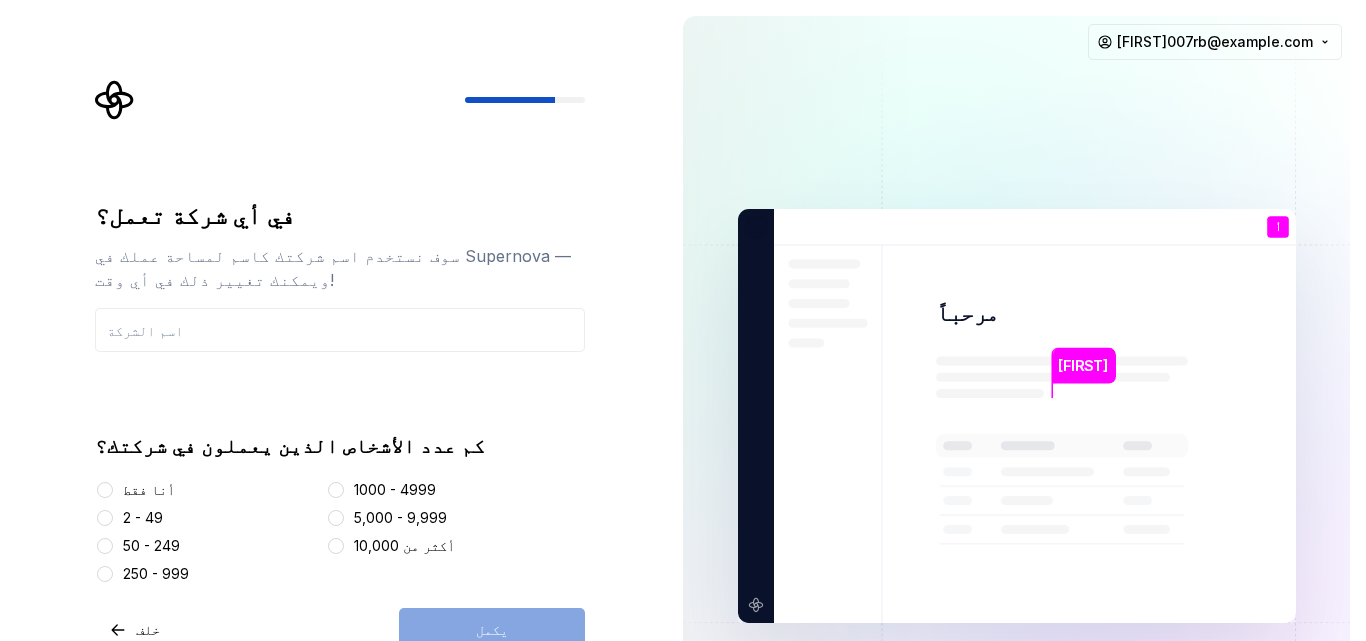 click on "2 - 49" at bounding box center (143, 517) 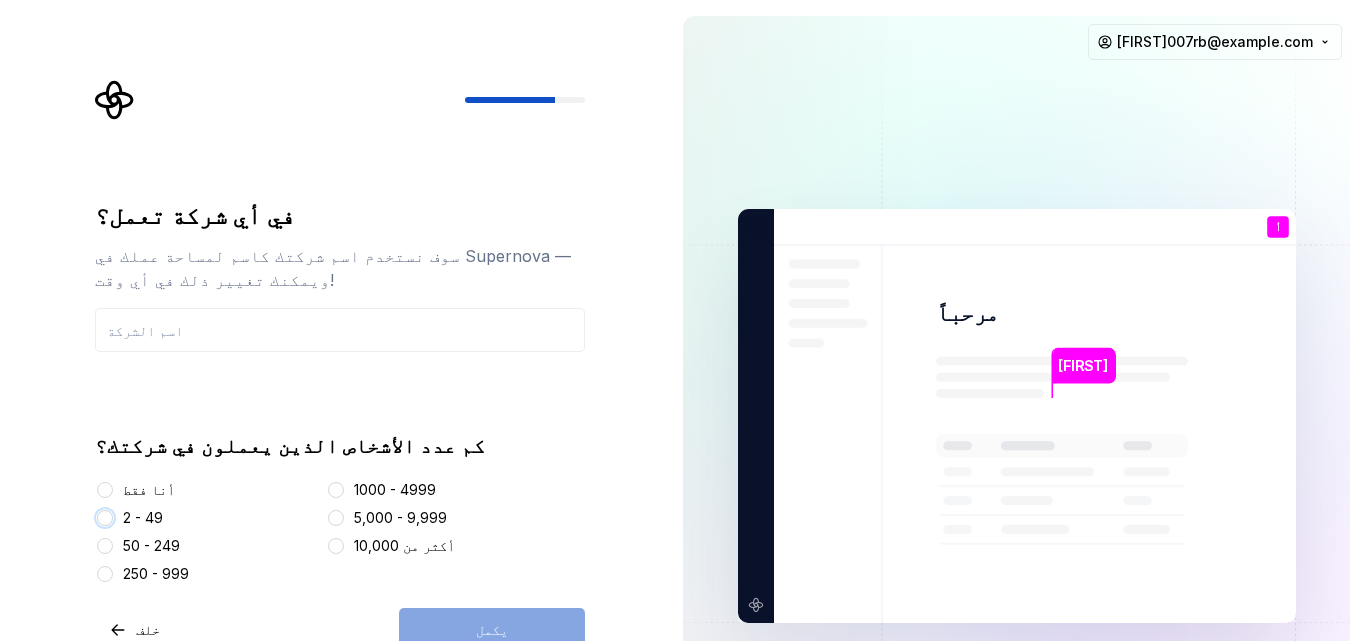click on "2 - 49" at bounding box center (105, 518) 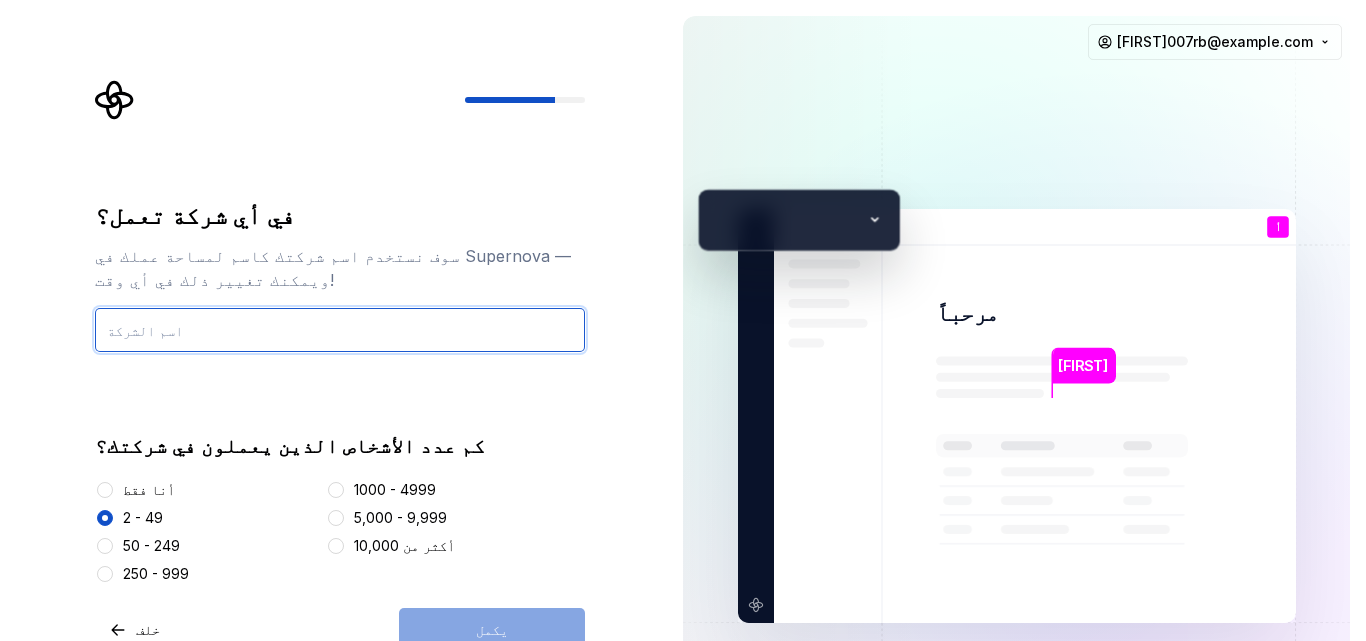 click at bounding box center (340, 330) 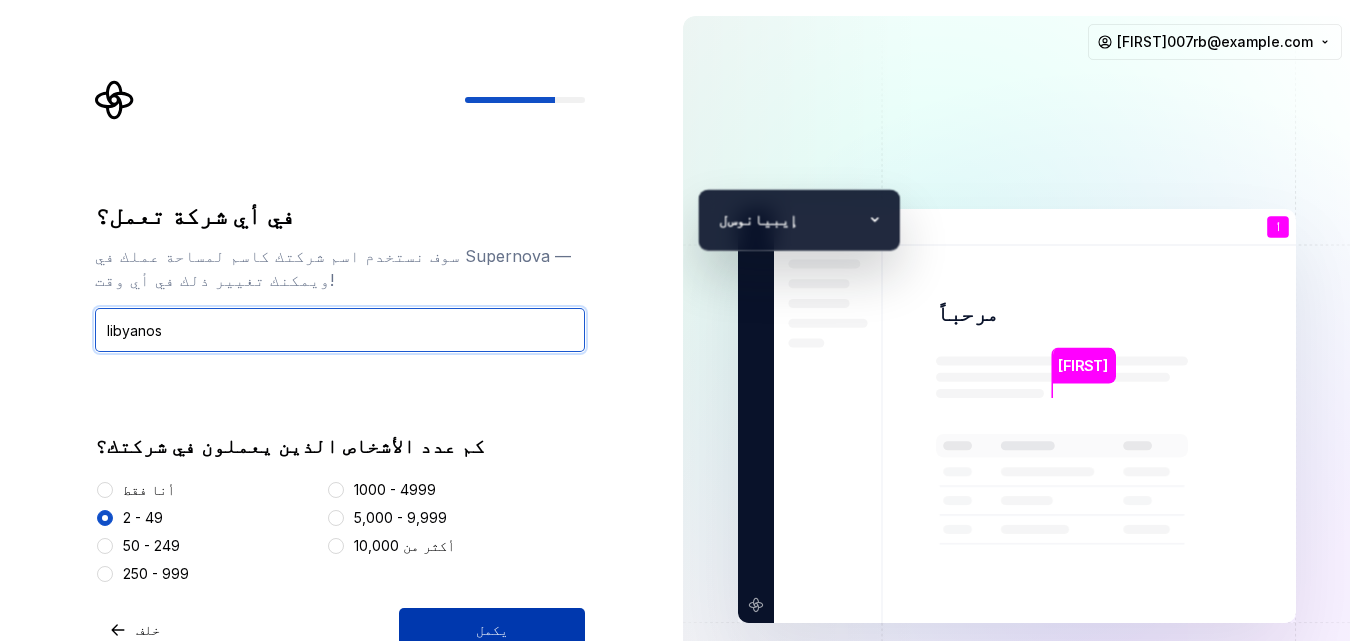 type on "libyanos" 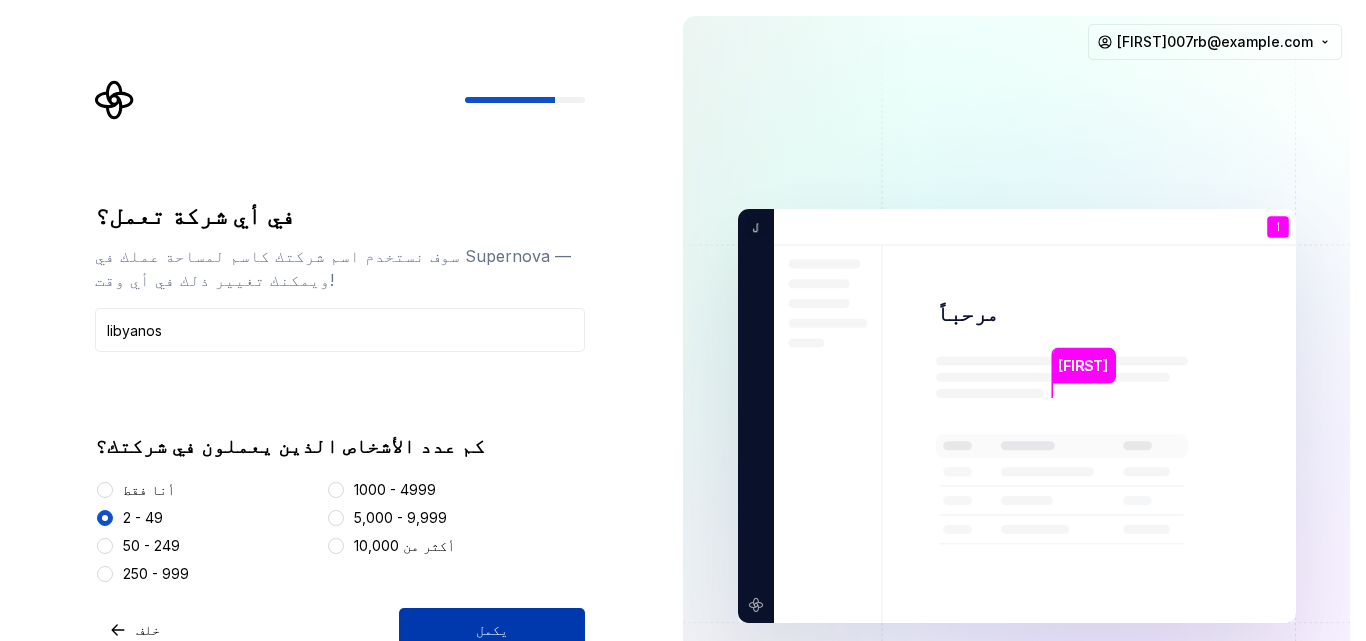 click on "يكمل" at bounding box center [492, 630] 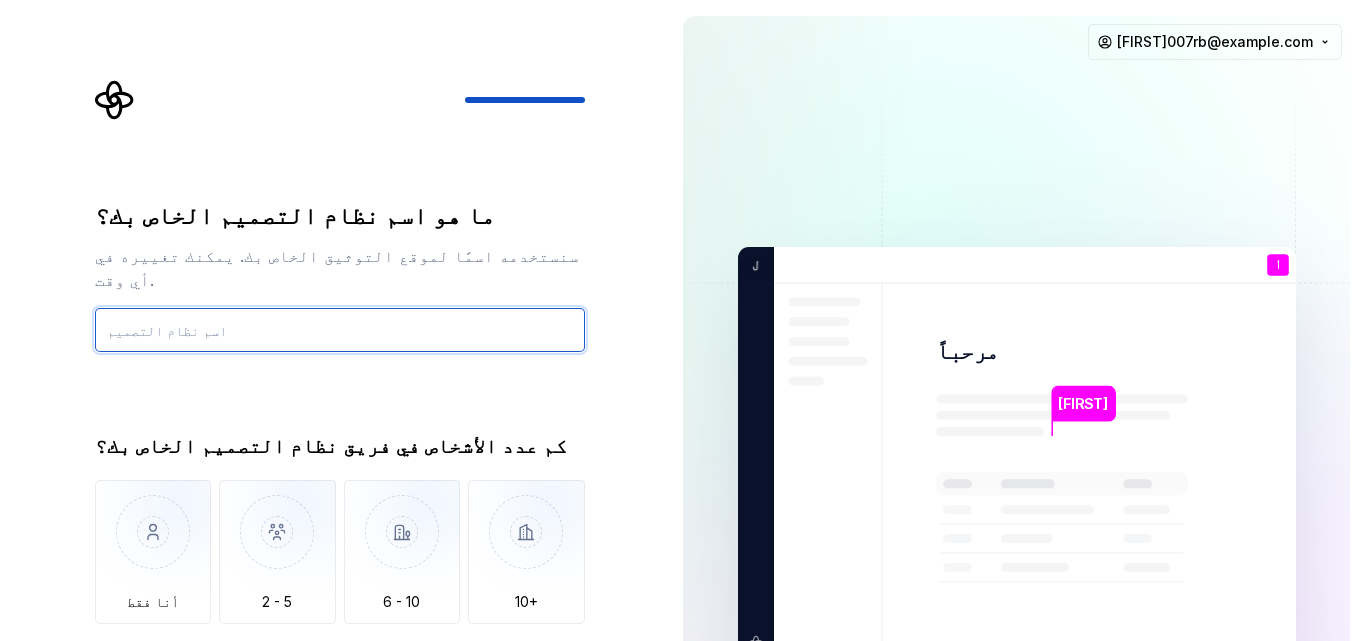 paste on "Logistical" 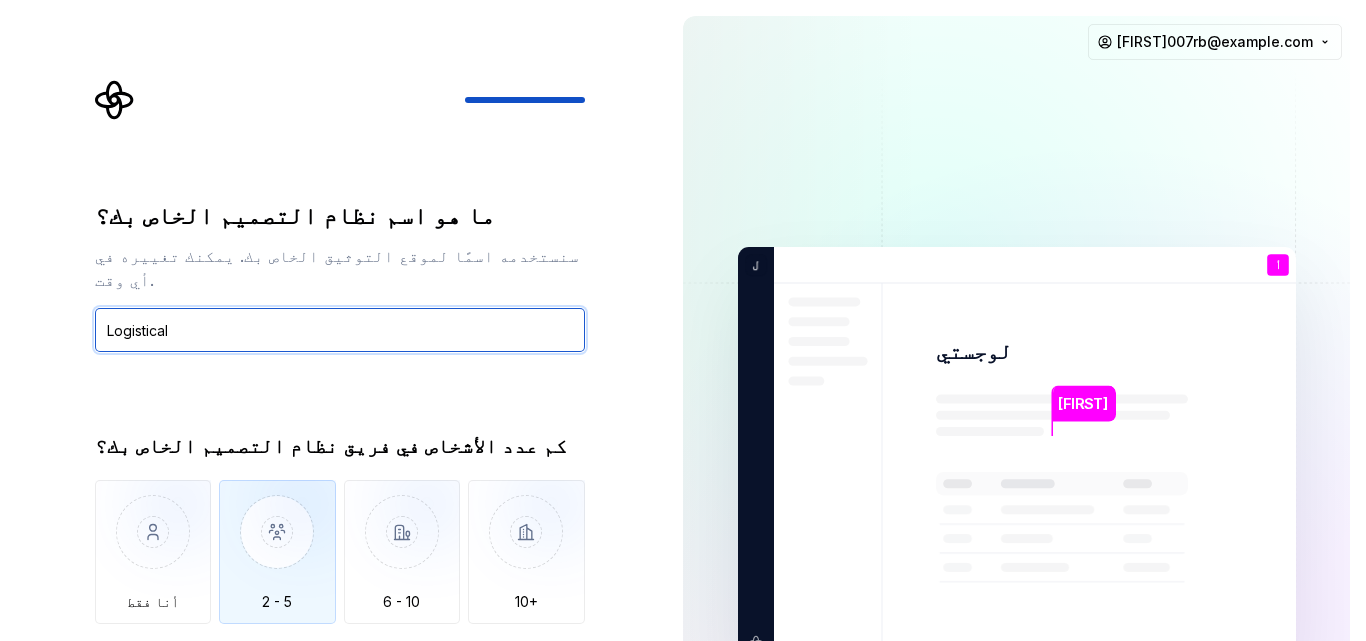 type on "Logistical" 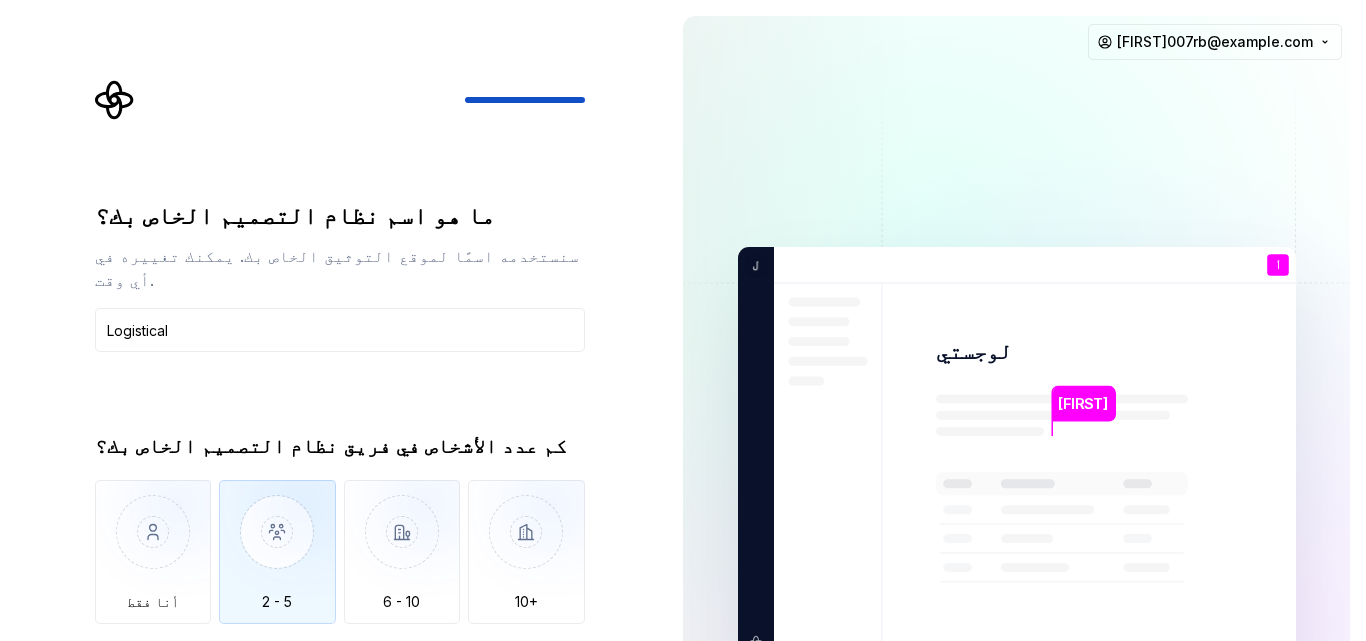 click at bounding box center [277, 547] 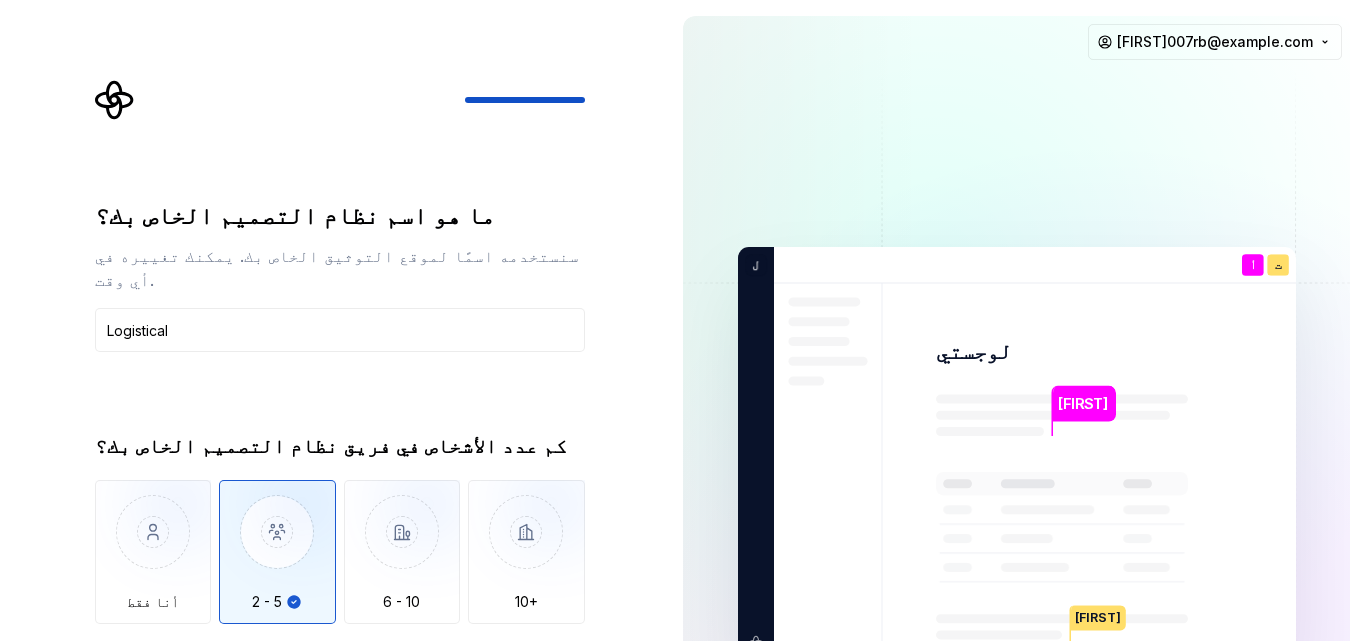 type on "2 - 5" 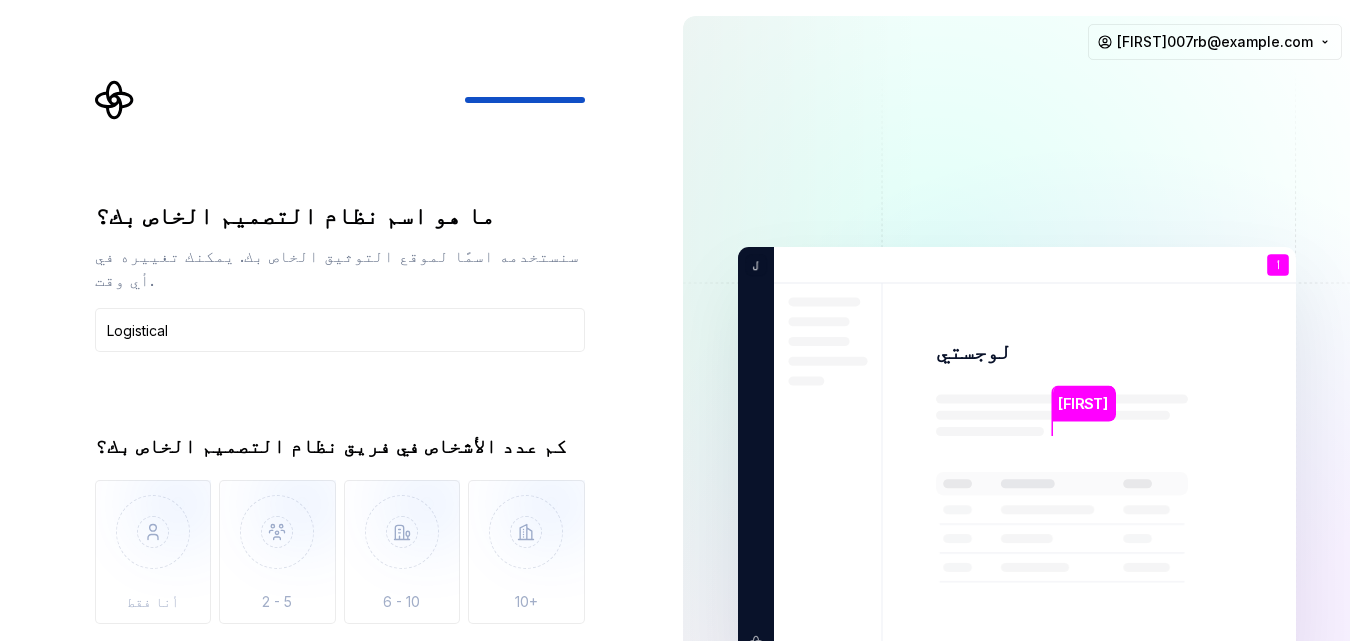 click 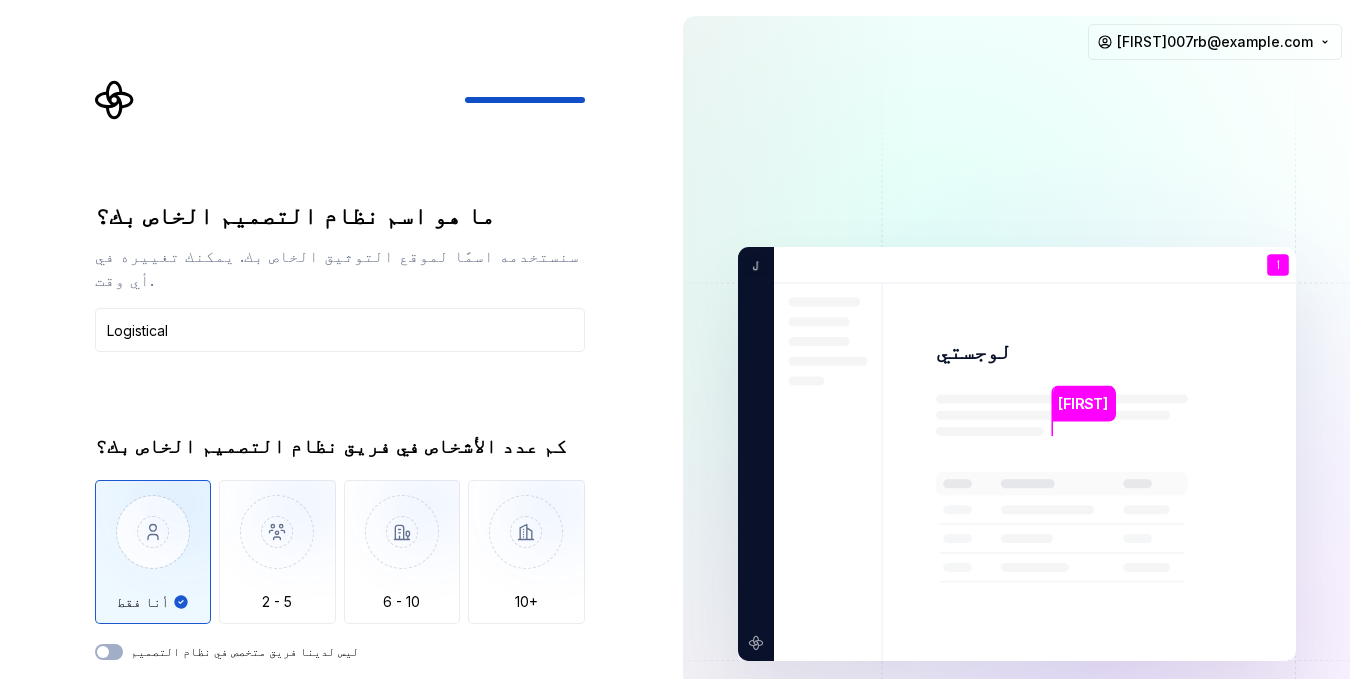click on "المستعر الأعظم المفتوح" at bounding box center [492, 706] 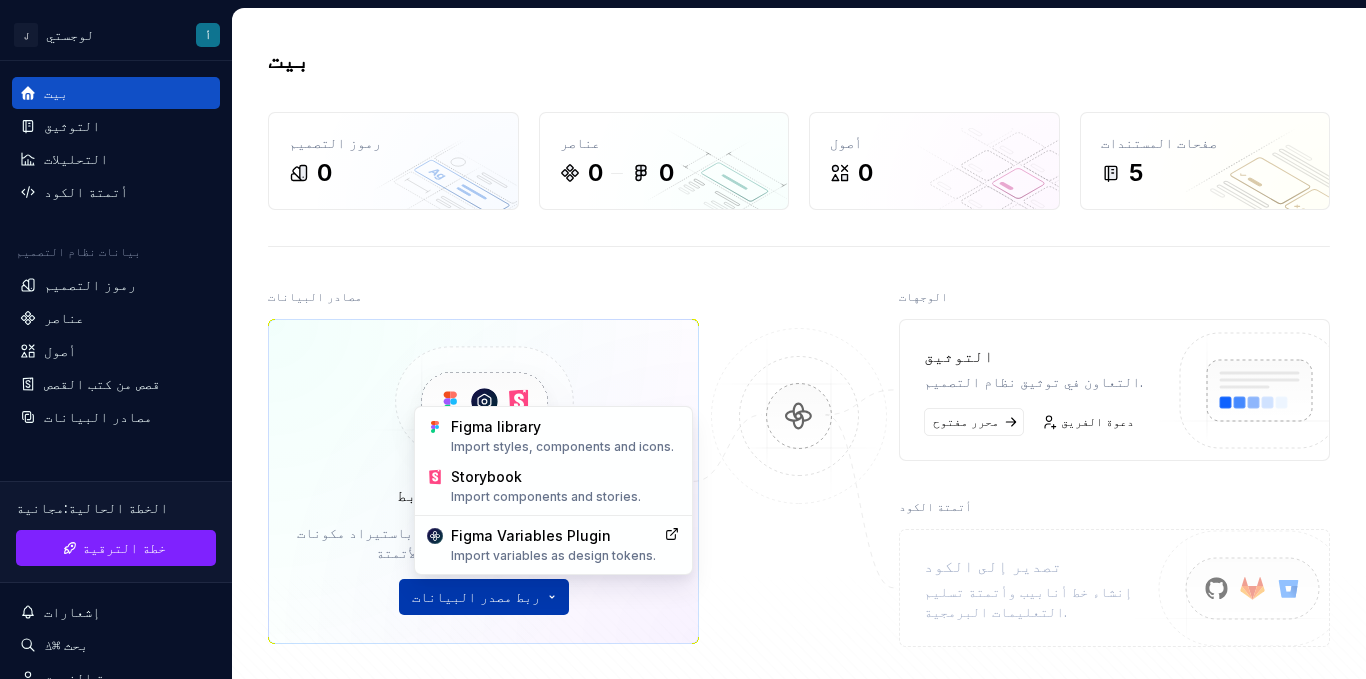 click on "ل لوجستي أ بيت التوثيق التحليلات أتمتة الكود بيانات نظام التصميم رموز التصميم عناصر أصول قصص من كتب القصص مصادر البيانات الخطة الحالية  :  مجانية خطة الترقية إشعارات بحث ⌘ك دعوة الفريق إعدادات اتصل بالدعم يساعد بيت رموز التصميم 0 عناصر 0 0 أصول 0 صفحات المستندات 5 مصادر البيانات ربط Figma وStorybook قم باستيراد مكونات Figma والمتغيرات وقصص Storybook لبناء مستنداتك وتشغيل الأتمتة. ربط مصدر البيانات الوجهات التوثيق التعاون في توثيق نظام التصميم. محرر مفتوح دعوة الفريق أتمتة الكود تصدير إلى الكود إنشاء خط أنابيب وأتمتة تسليم التعليمات البرمجية. وثائق المنتج وثائق المطور" at bounding box center [683, 339] 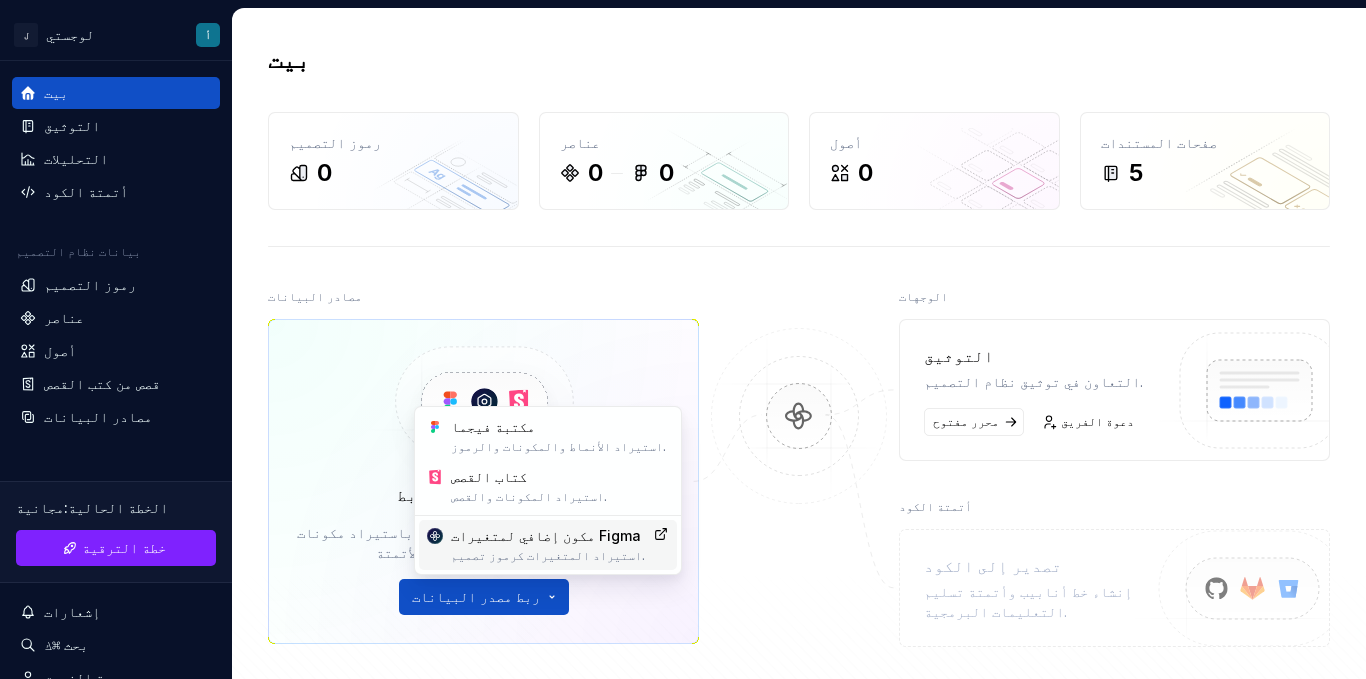 click on "مكون إضافي لمتغيرات Figma" at bounding box center (546, 535) 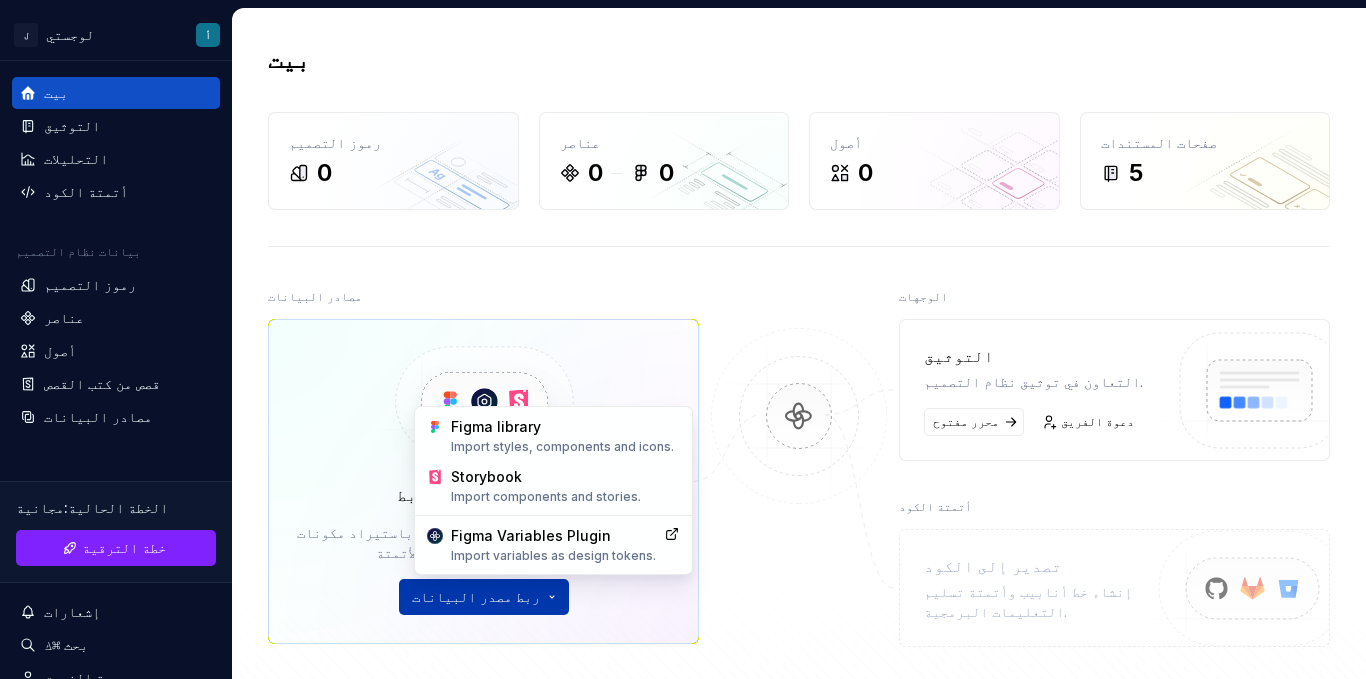 click on "ل لوجستي أ بيت التوثيق التحليلات أتمتة الكود بيانات نظام التصميم رموز التصميم عناصر أصول قصص من كتب القصص مصادر البيانات الخطة الحالية  :  مجانية خطة الترقية إشعارات بحث ⌘ك دعوة الفريق إعدادات اتصل بالدعم يساعد بيت رموز التصميم 0 عناصر 0 0 أصول 0 صفحات المستندات 5 مصادر البيانات ربط Figma وStorybook قم باستيراد مكونات Figma والمتغيرات وقصص Storybook لبناء مستنداتك وتشغيل الأتمتة. ربط مصدر البيانات الوجهات التوثيق التعاون في توثيق نظام التصميم. محرر مفتوح دعوة الفريق أتمتة الكود تصدير إلى الكود إنشاء خط أنابيب وأتمتة تسليم التعليمات البرمجية. وثائق المنتج وثائق المطور" at bounding box center (683, 339) 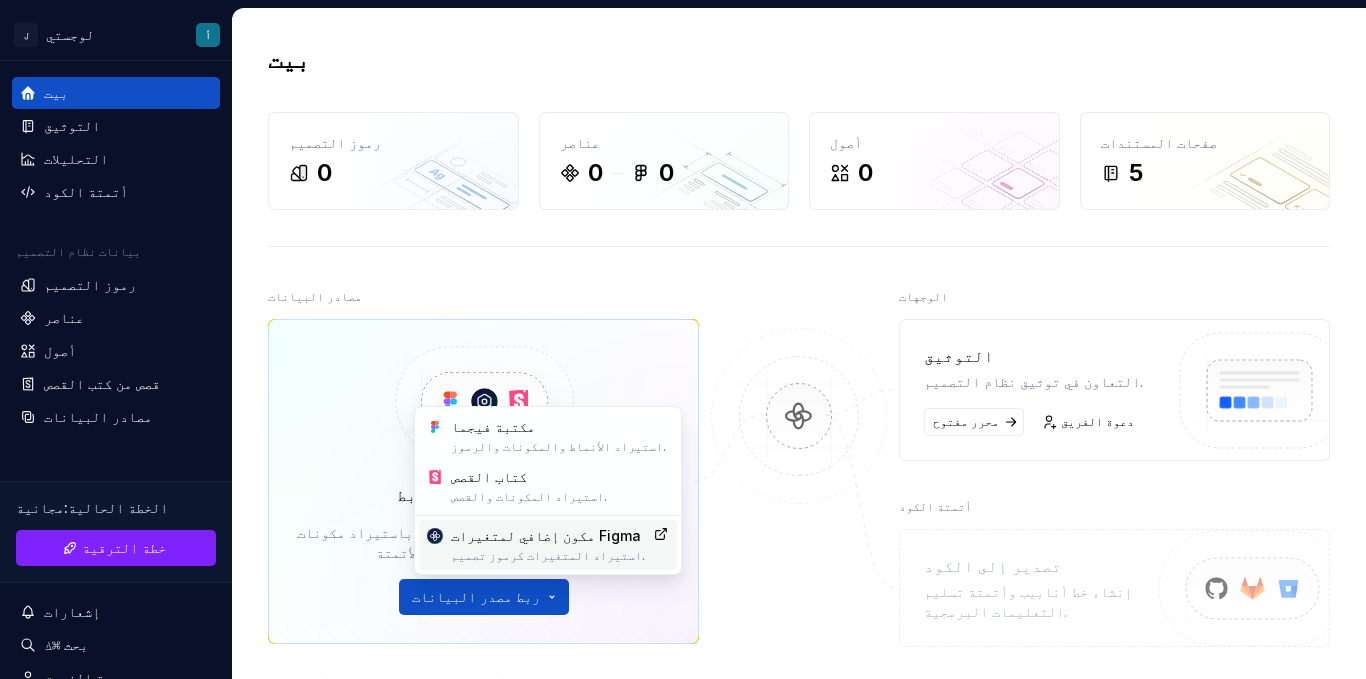 click on "مكون إضافي لمتغيرات Figma" at bounding box center (546, 535) 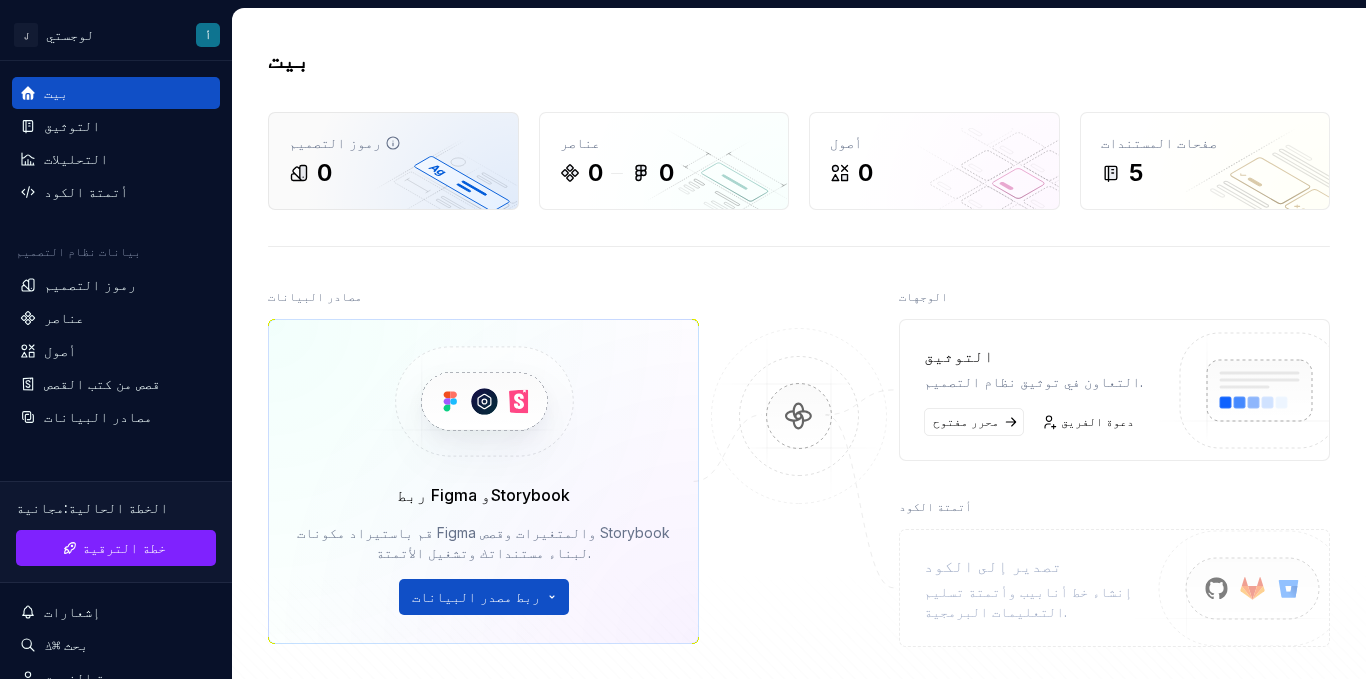 click on "0" at bounding box center [393, 173] 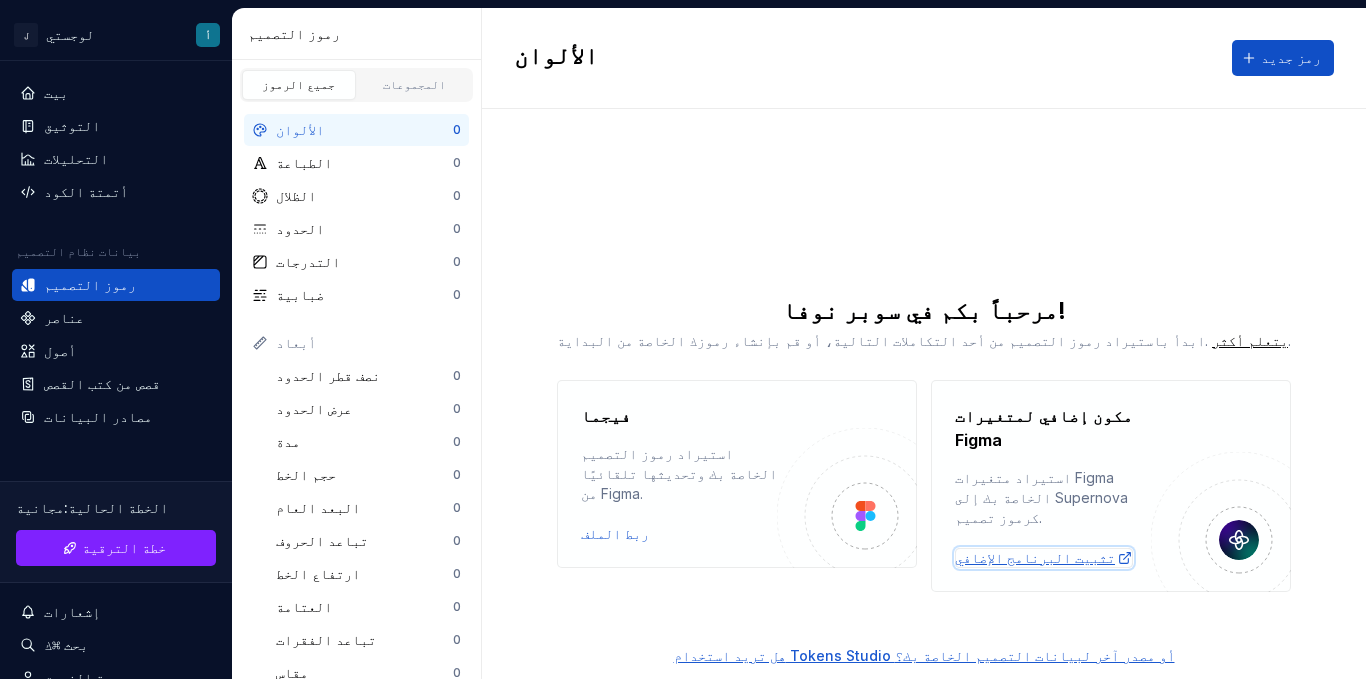 click on "تثبيت البرنامج الإضافي" at bounding box center (1035, 557) 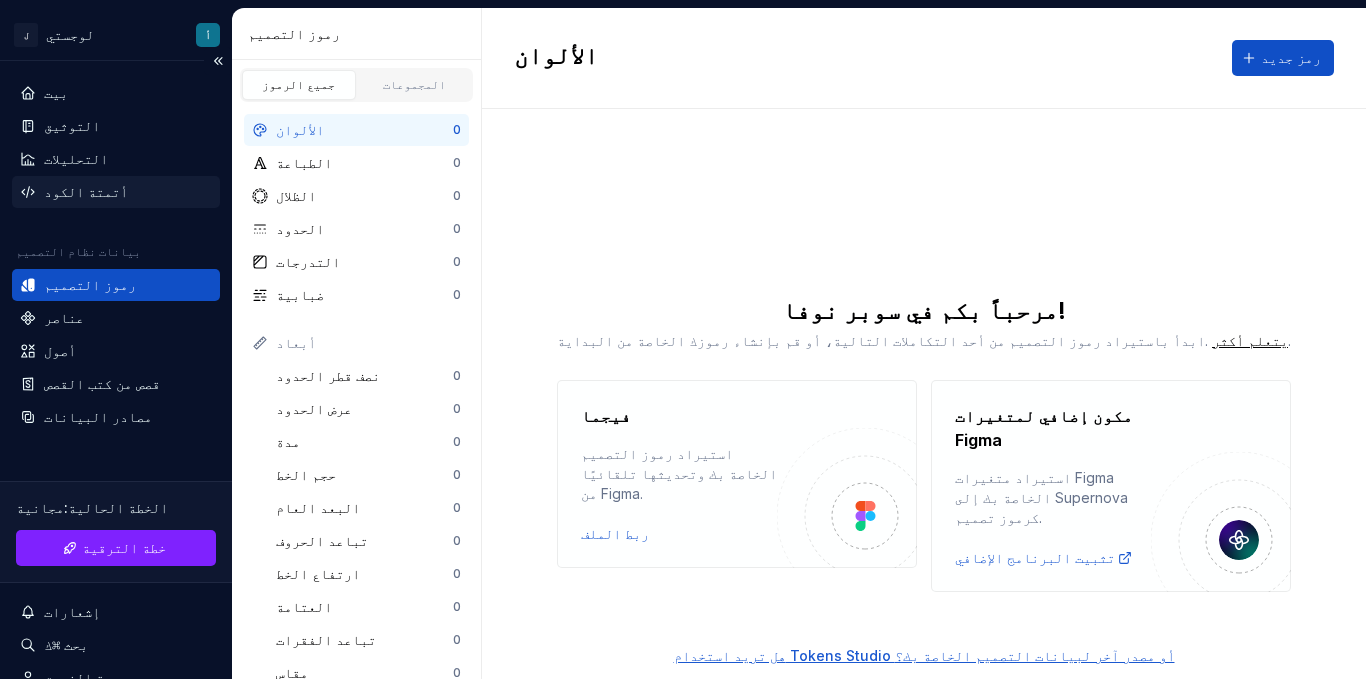 click on "أتمتة الكود" at bounding box center (86, 191) 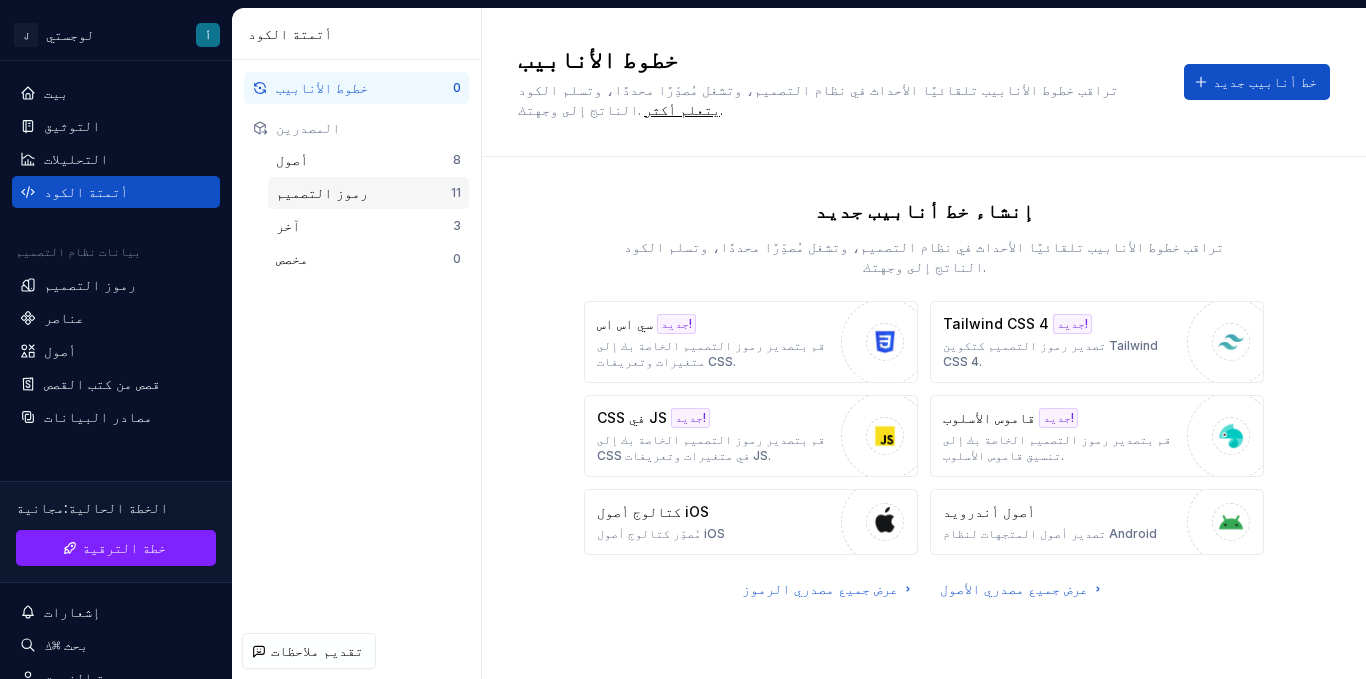 click on "رموز التصميم" at bounding box center (322, 192) 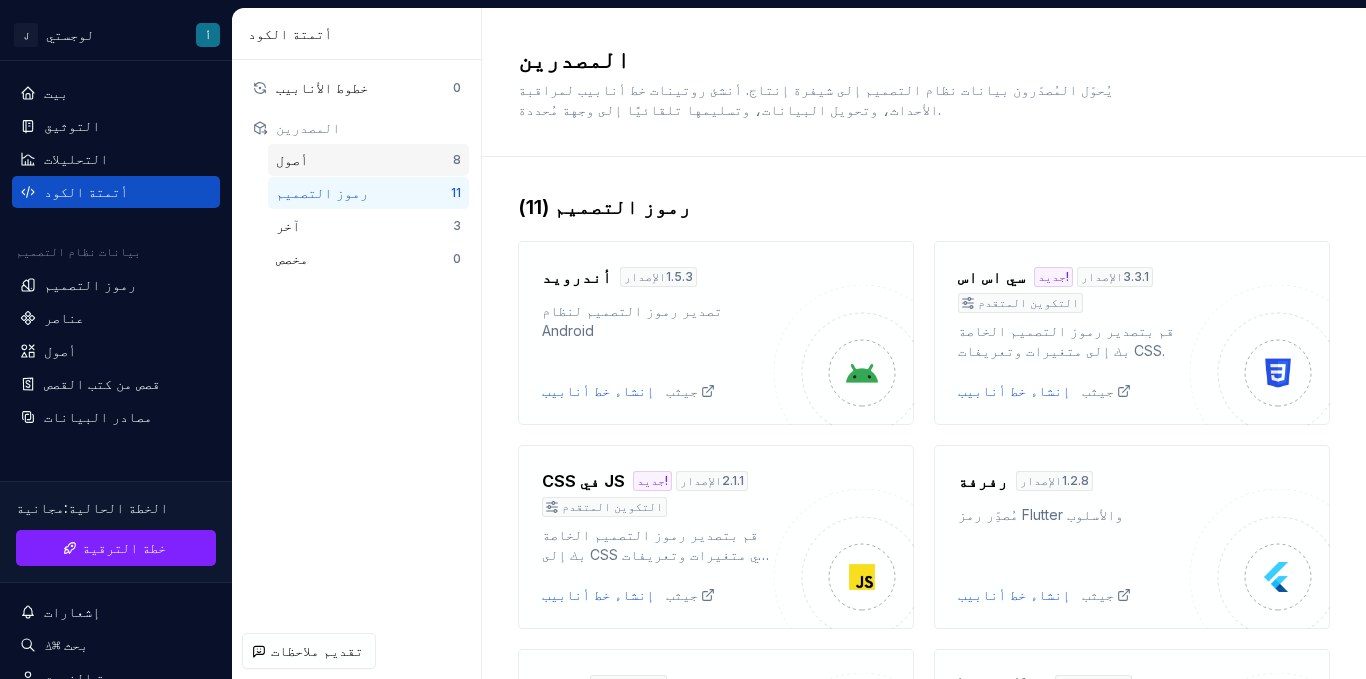 click on "أصول" at bounding box center (364, 160) 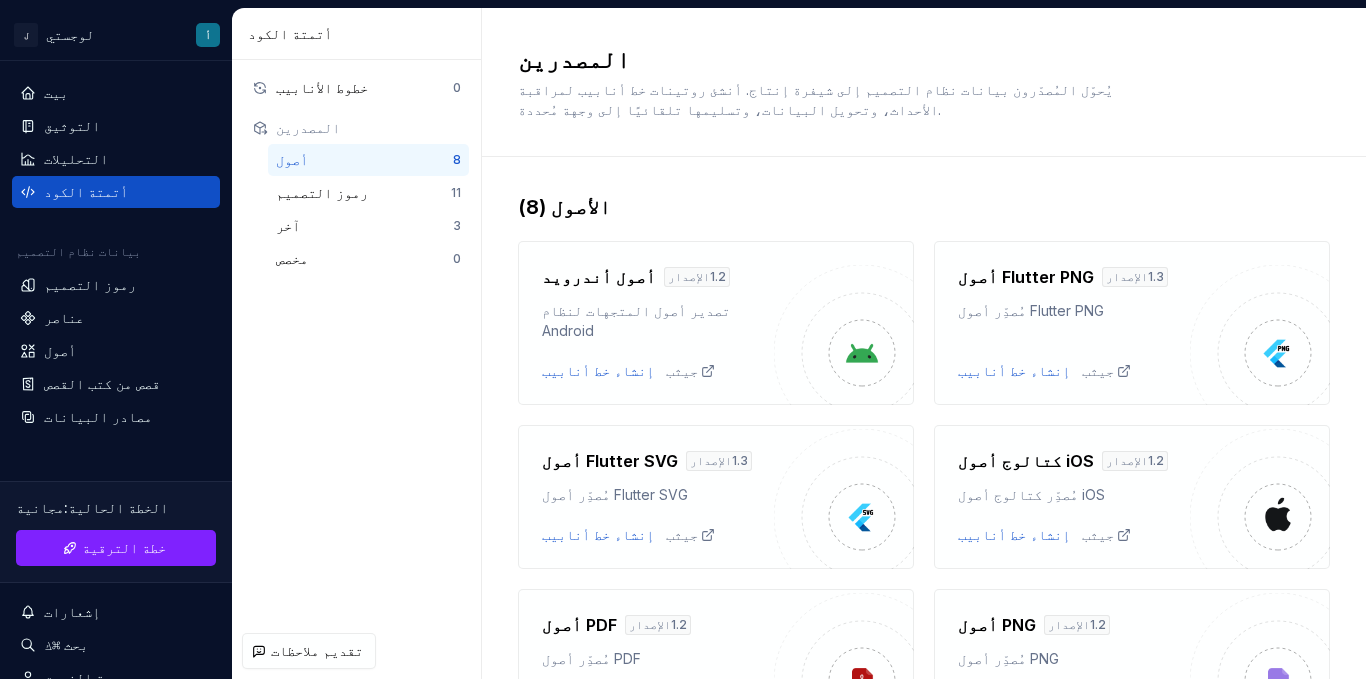 click on "المصدرين" at bounding box center [368, 128] 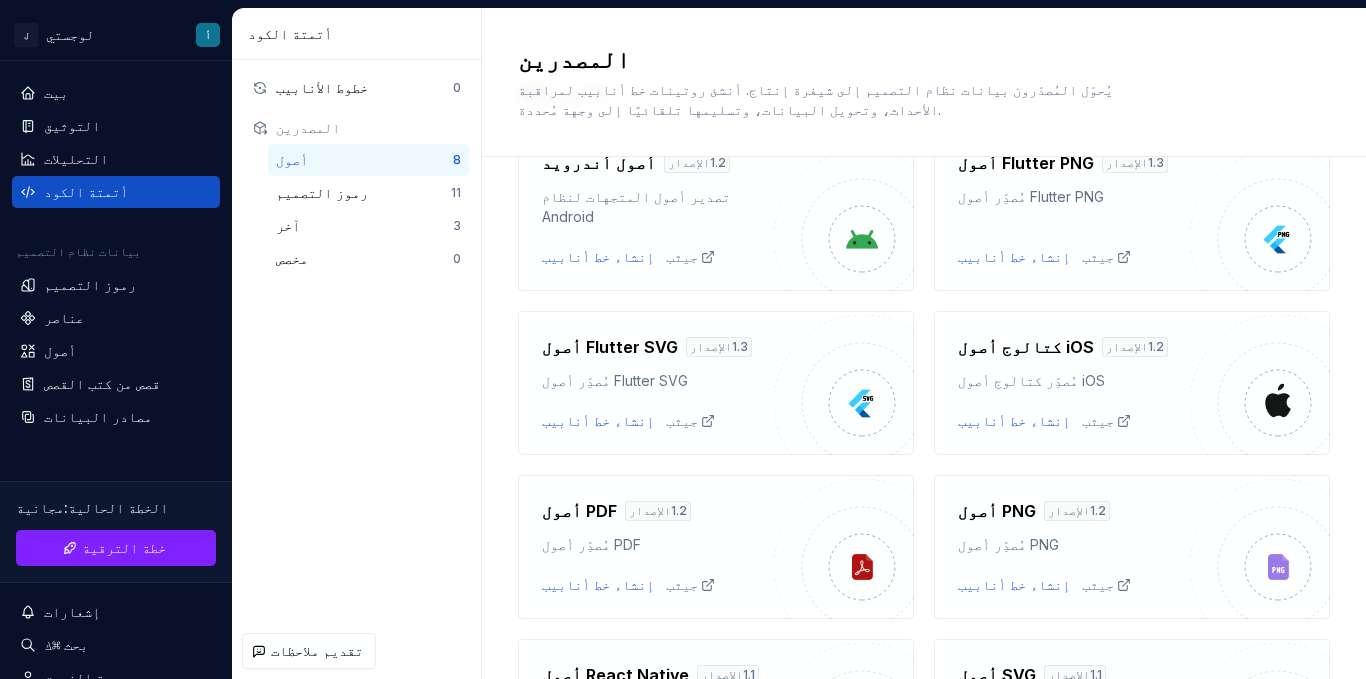scroll, scrollTop: 0, scrollLeft: 0, axis: both 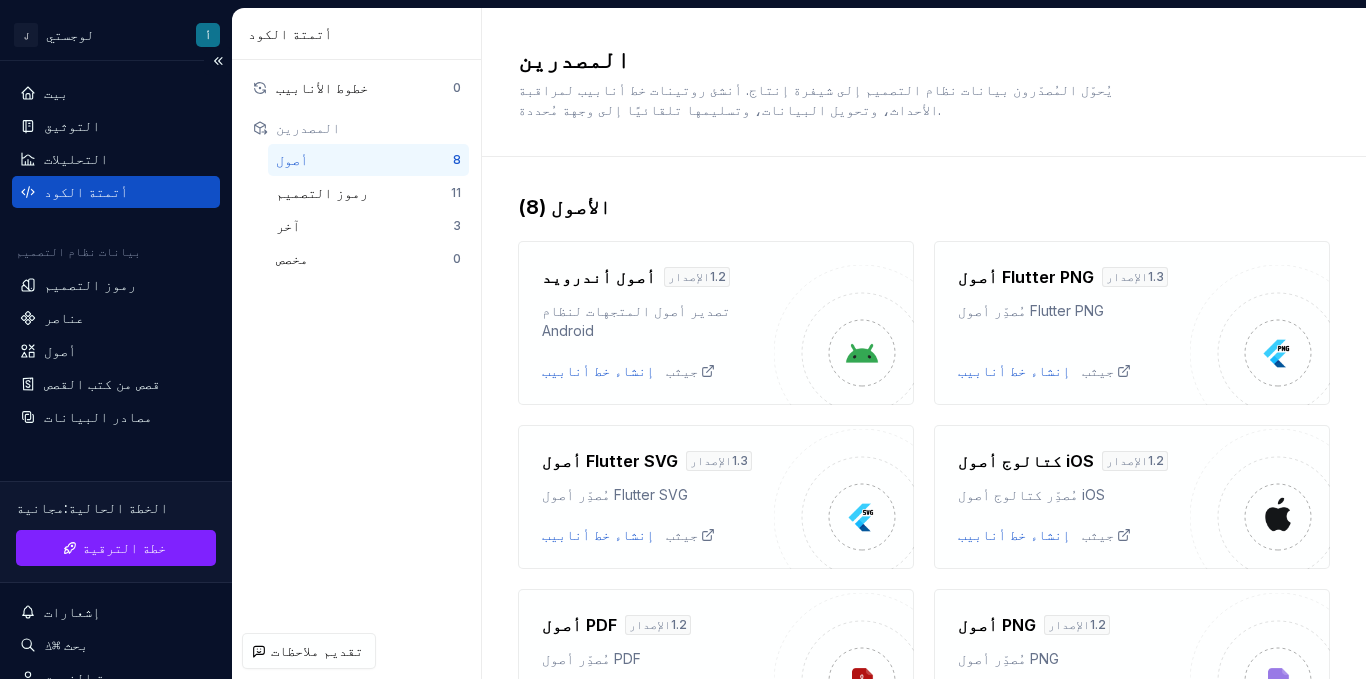 click on "أتمتة الكود" at bounding box center [116, 192] 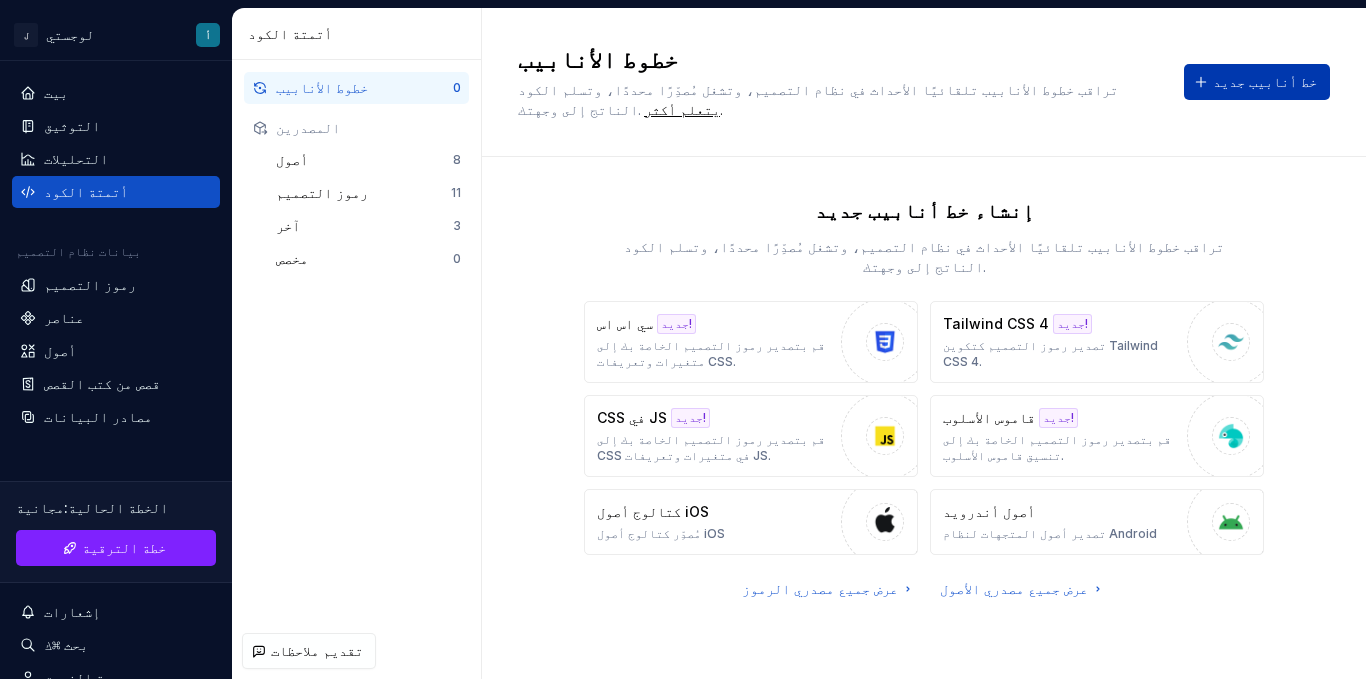 click on "خط أنابيب جديد" at bounding box center (1265, 81) 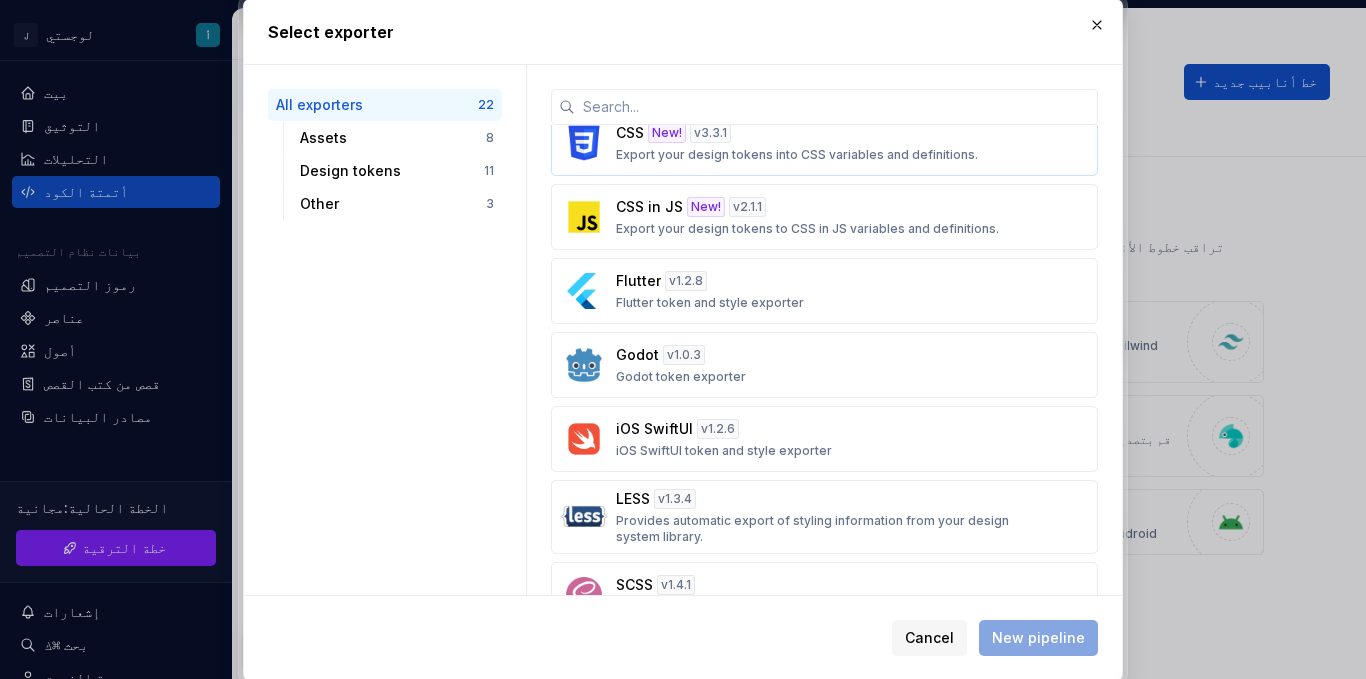 scroll, scrollTop: 602, scrollLeft: 0, axis: vertical 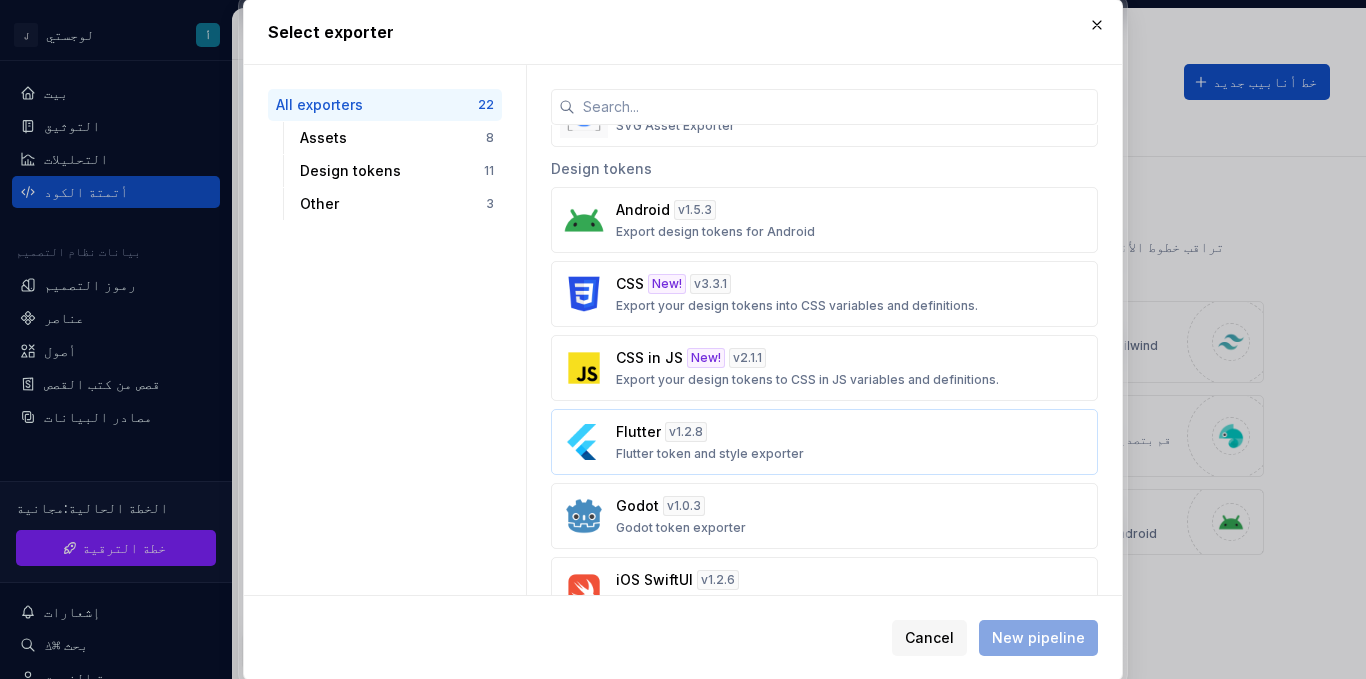 click on "Flutter token and style exporter" at bounding box center [710, 454] 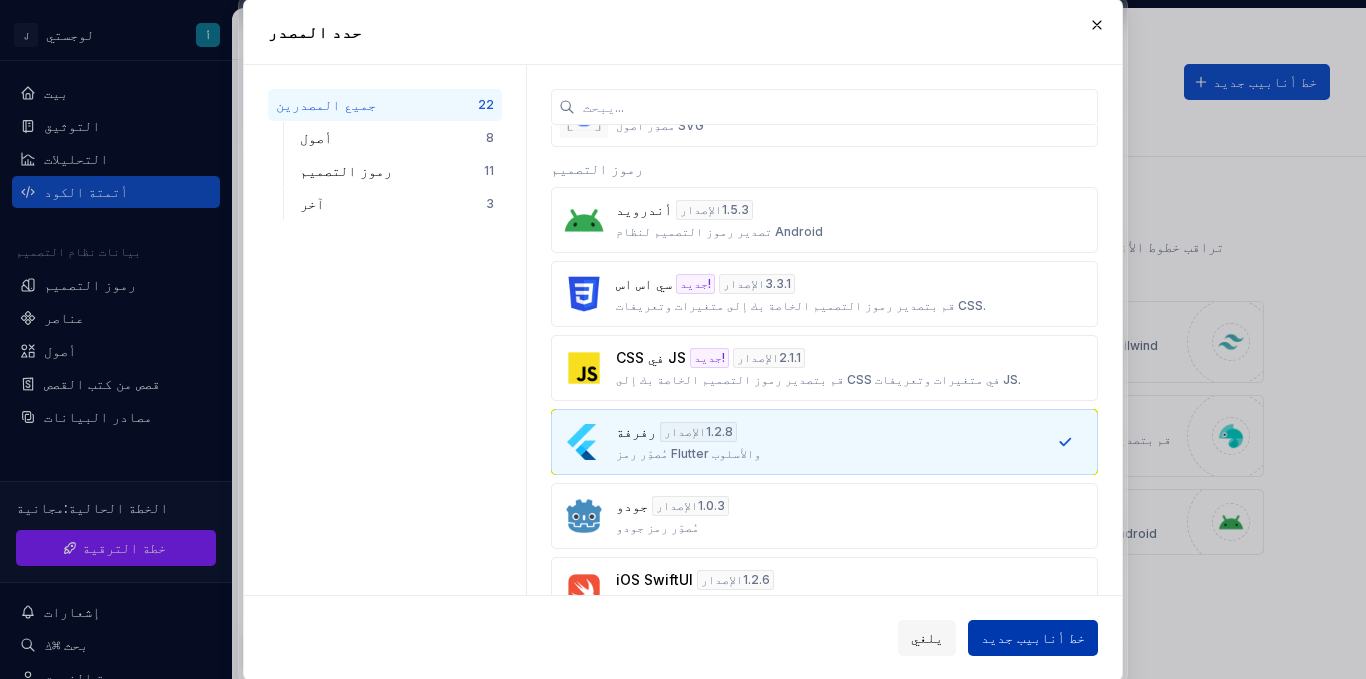click on "خط أنابيب جديد" at bounding box center (1033, 637) 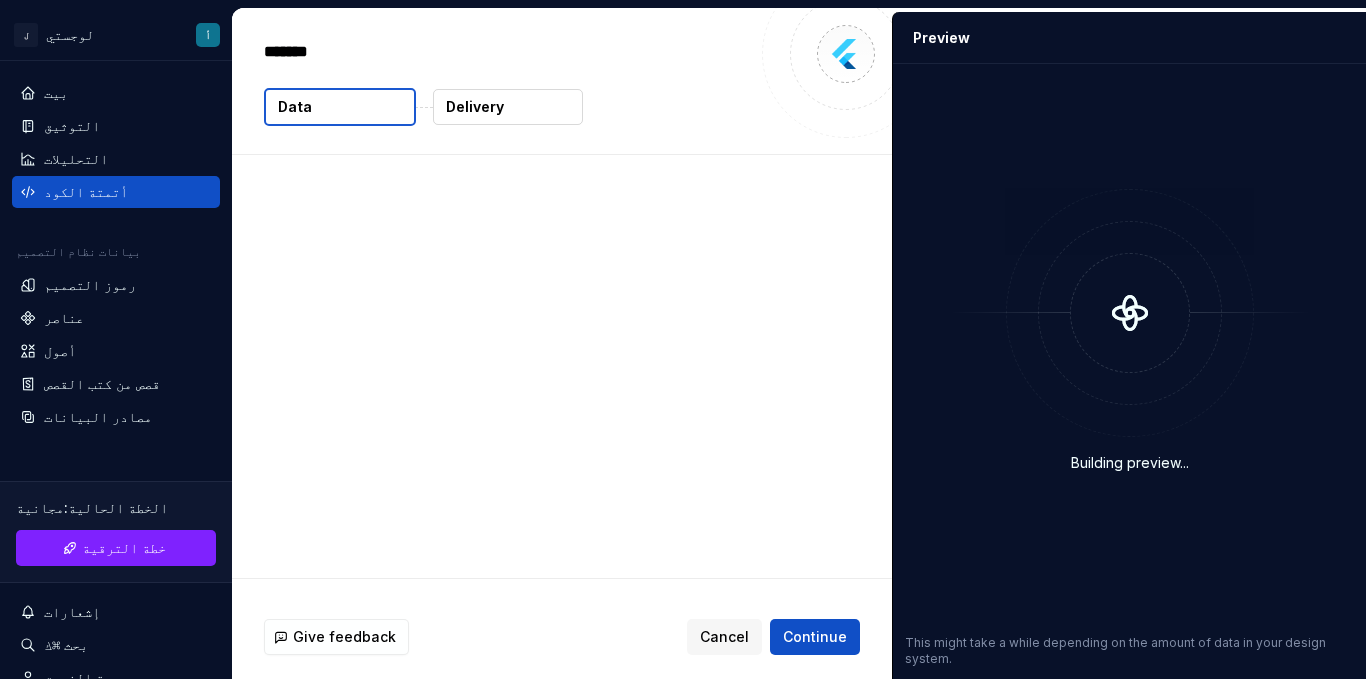 type on "*" 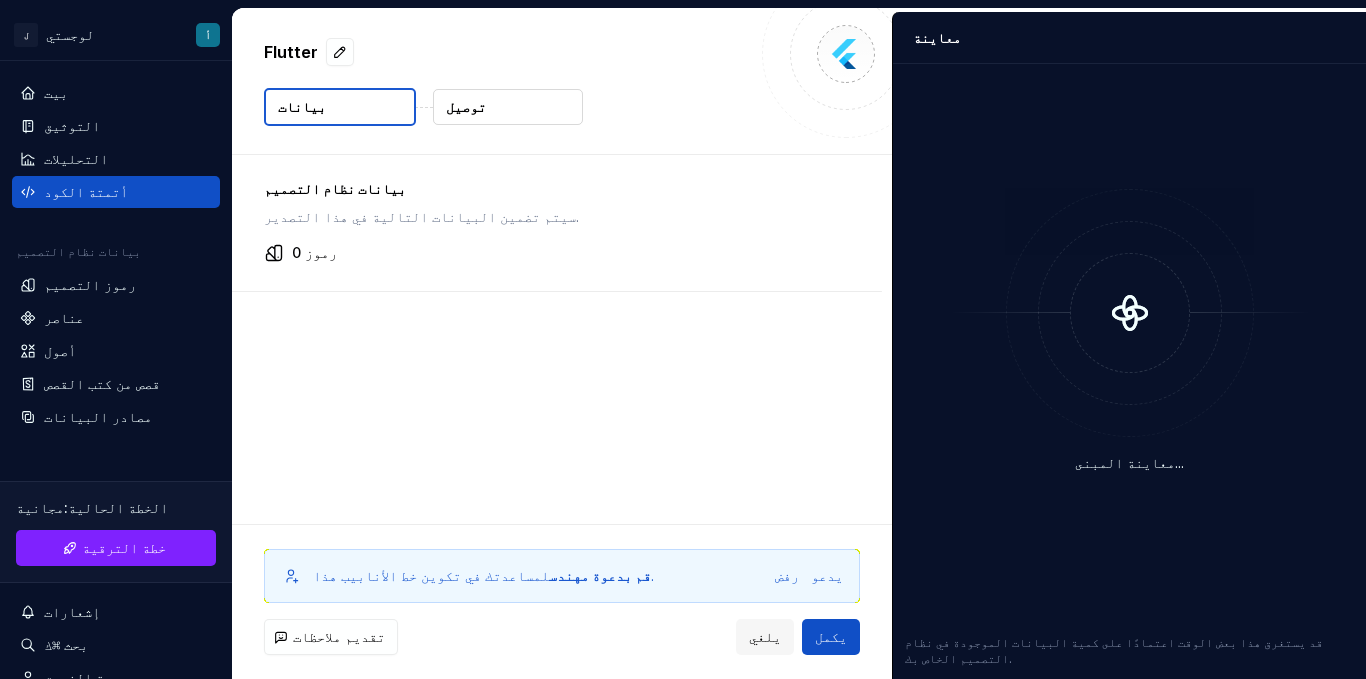 click on "بيانات نظام التصميم سيتم تضمين البيانات التالية في هذا التصدير. 0 رموز" at bounding box center [557, 223] 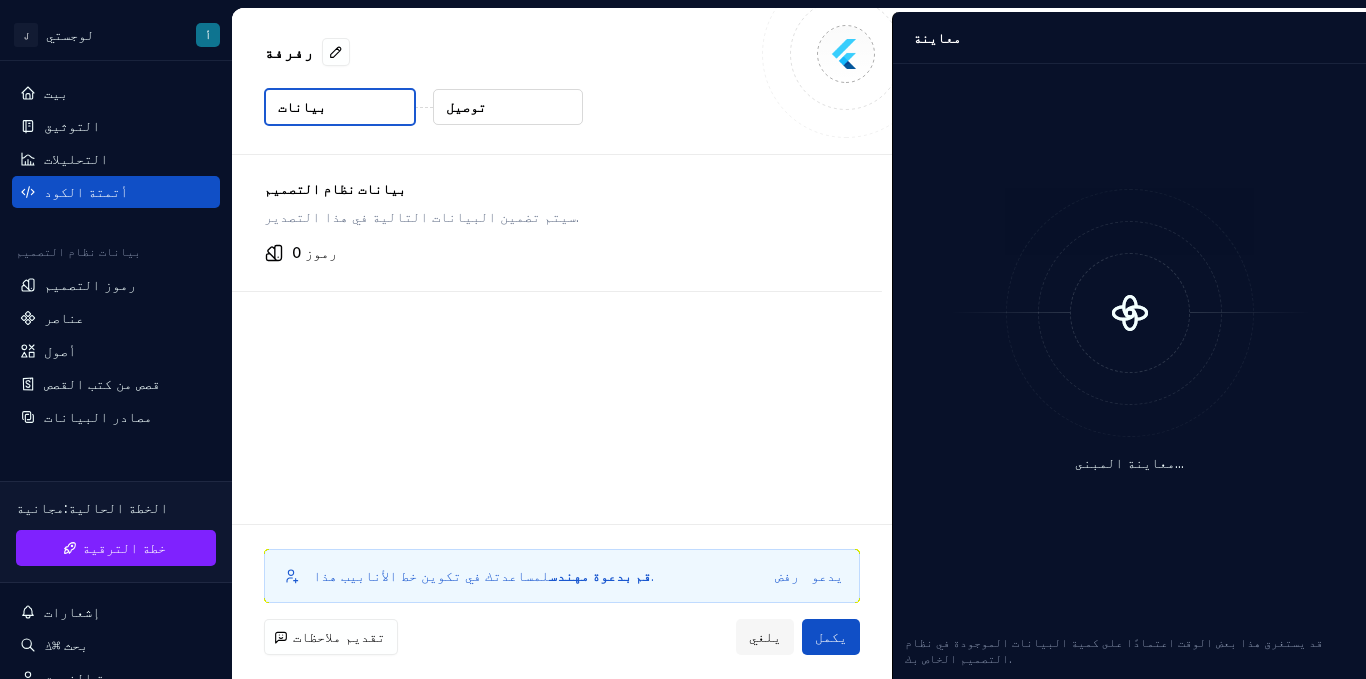 click on "بيانات نظام التصميم سيتم تضمين البيانات التالية في هذا التصدير. 0 رموز" at bounding box center (557, 223) 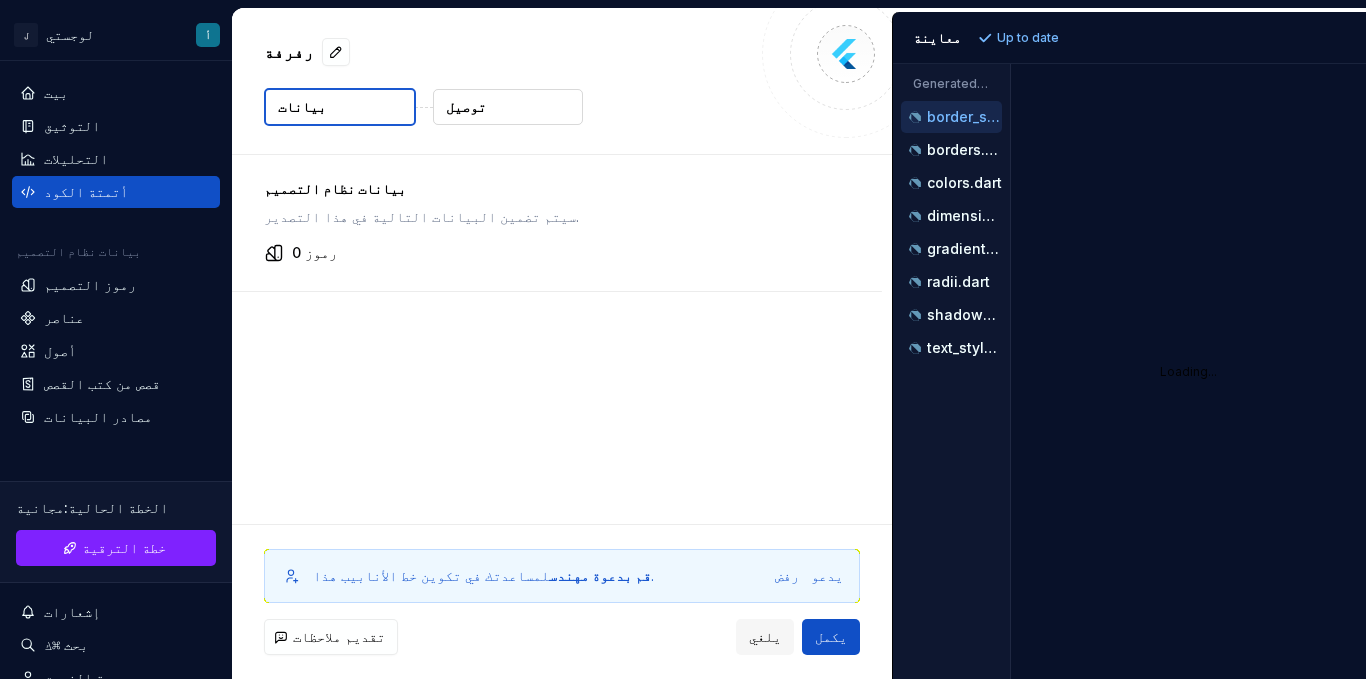 click on "0 رموز" at bounding box center [557, 253] 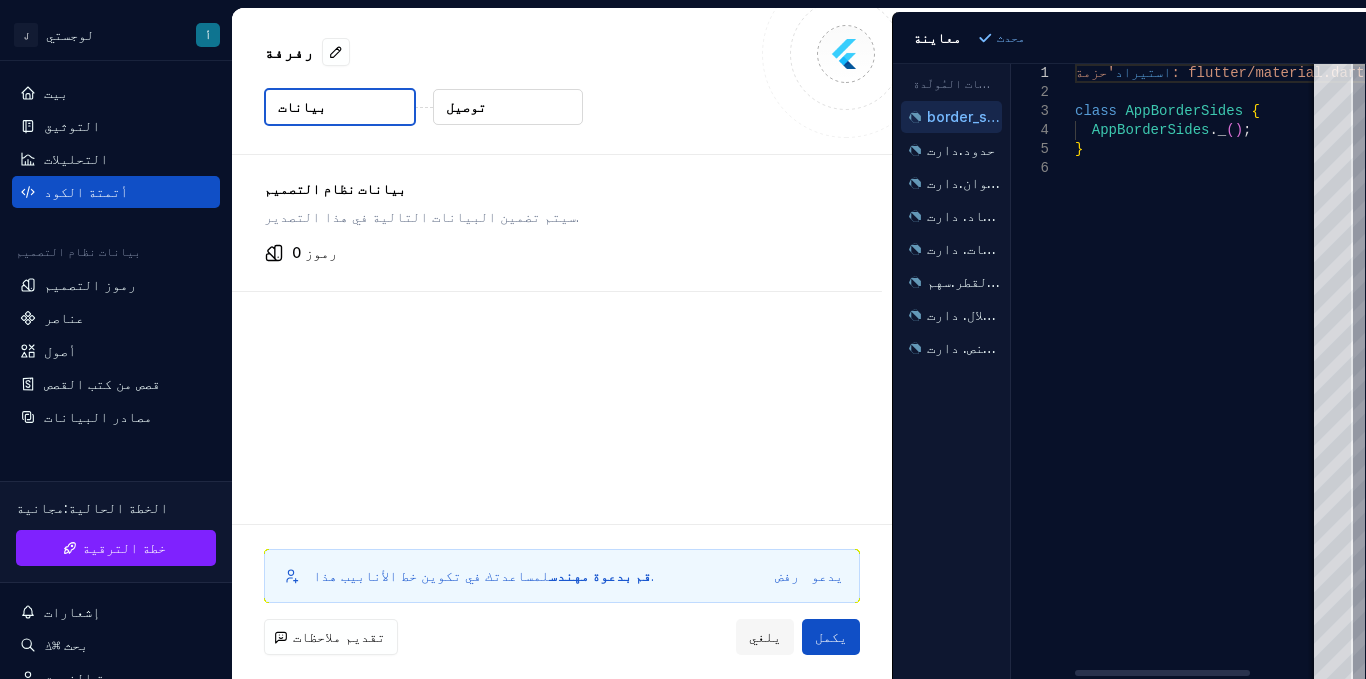 scroll, scrollTop: 0, scrollLeft: 0, axis: both 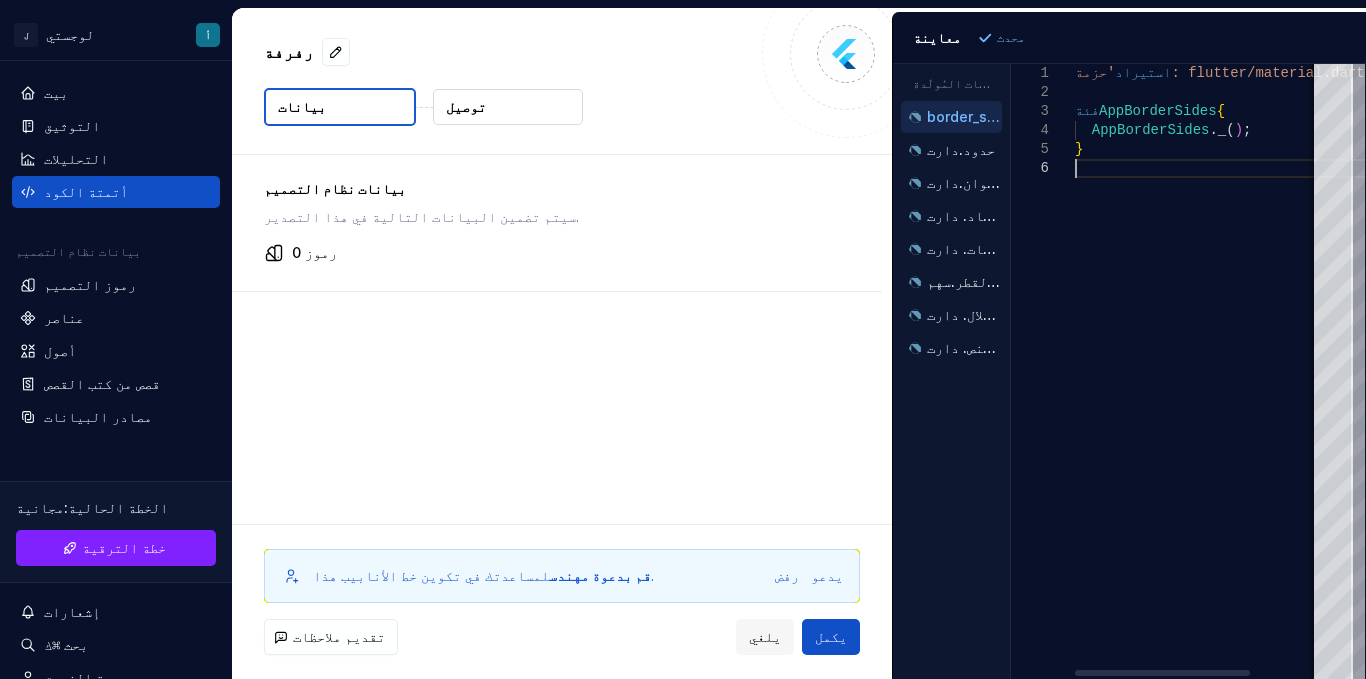 click on "استيراد  'حزمة: flutter/material.dart'  ؛   فئة  AppBorderSides  {        AppBorderSides  ._  (  )  ; ​ }" at bounding box center [1246, 371] 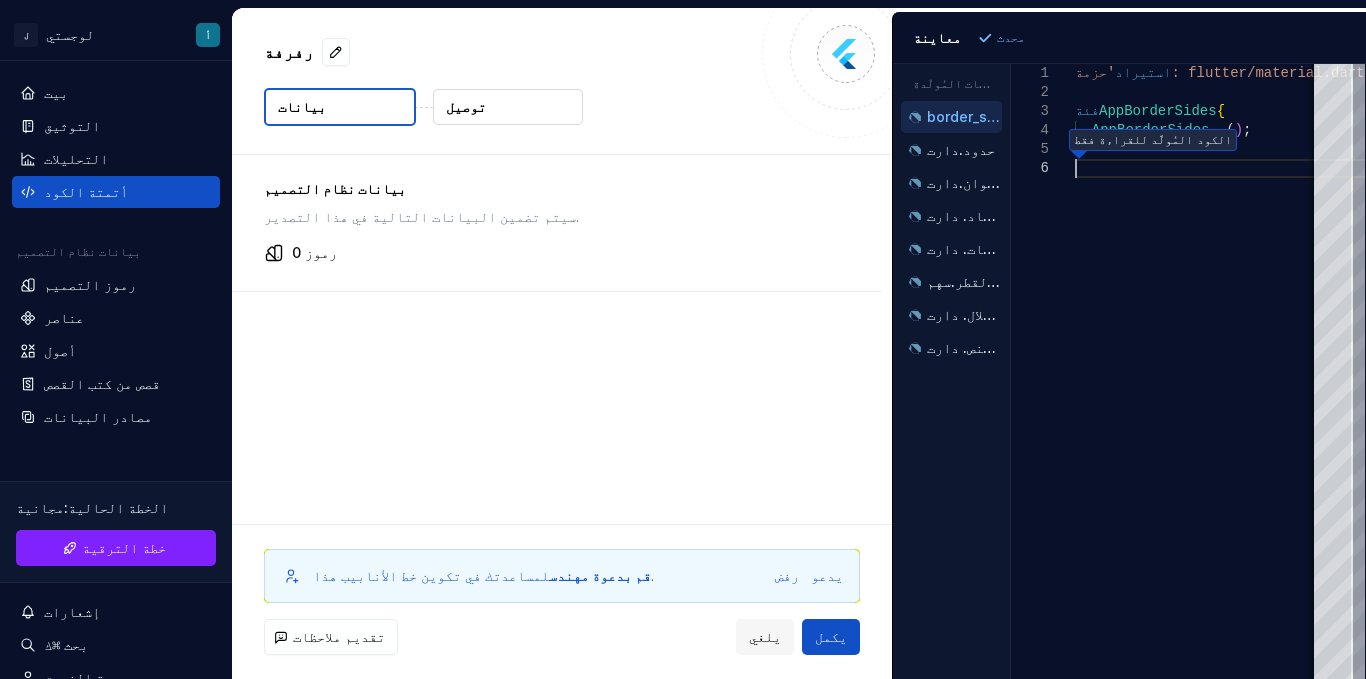 click on "Accessibility guide for tree .
Navigate the tree with the arrow keys. Common tree hotkeys apply. Further keybindings are available:
enter to execute primary action on focused item
f2 to start renaming the focused item
escape to abort renaming an item
control+d to start dragging selected items
border_sides.dart حدود.دارت الألوان.دارت الأبعاد. دارت التدرجات. دارت نصف القطر.سهم الظلال. دارت أنماط النص. دارت" at bounding box center [951, 387] 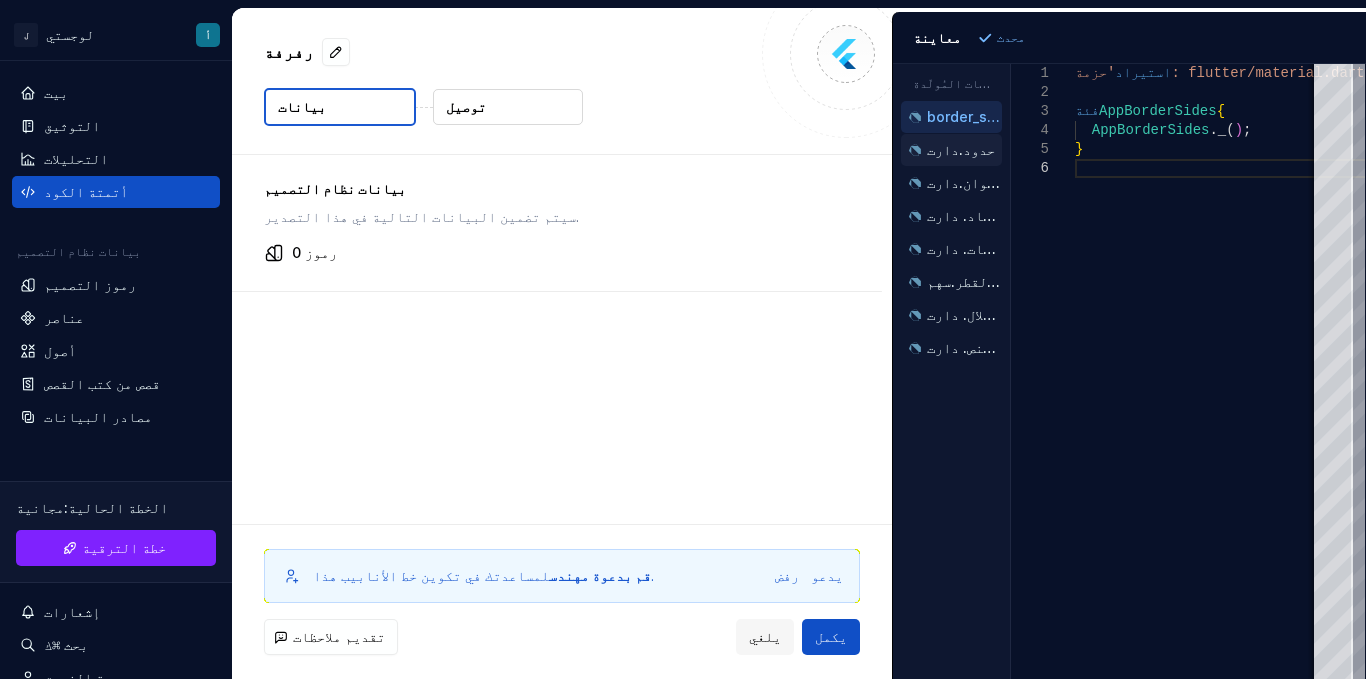 click on "حدود.دارت" at bounding box center [953, 150] 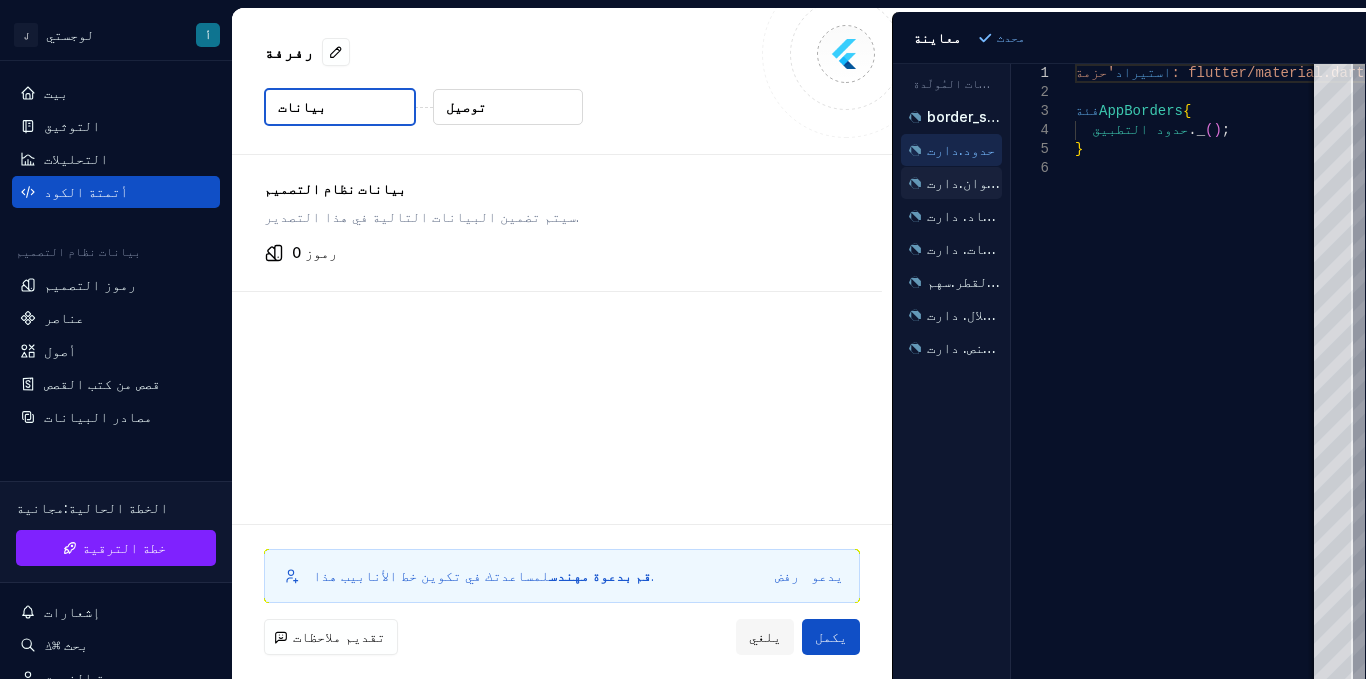 click on "الألوان.دارت" at bounding box center [951, 183] 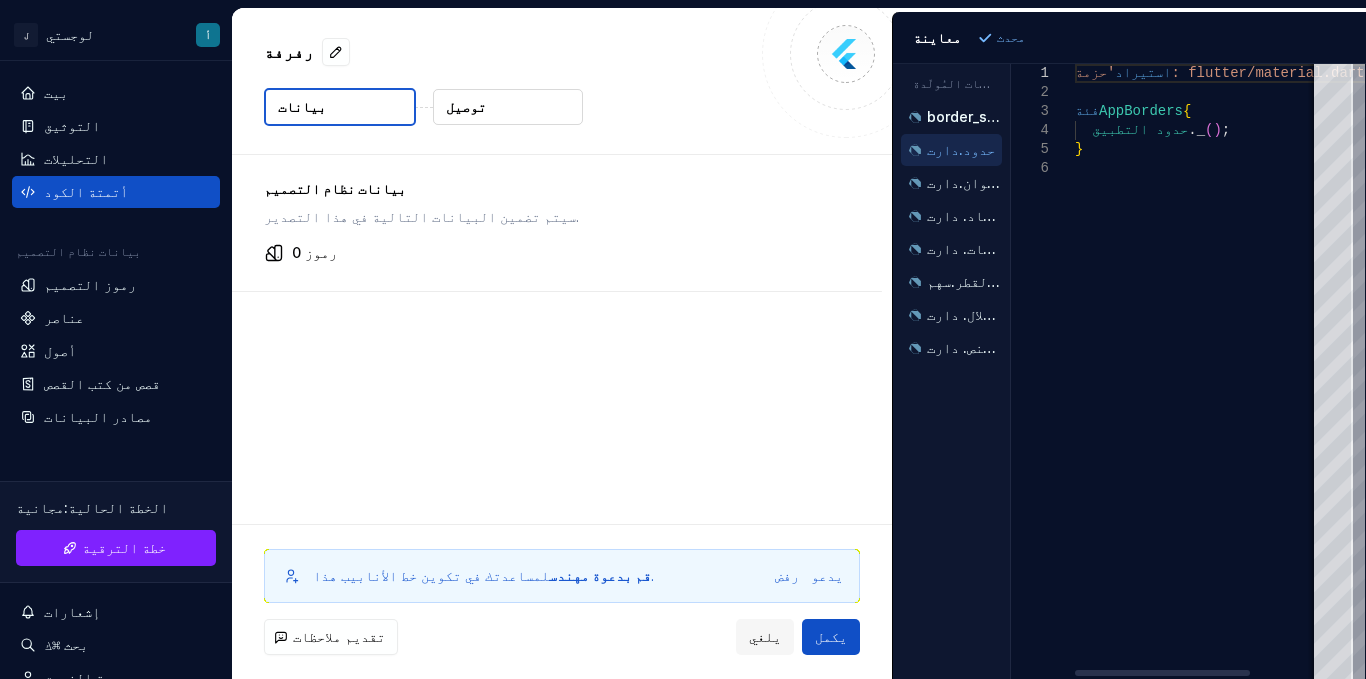click on "استيراد  'حزمة: flutter/material.dart'  ؛   فئة  AppBorders  {        حدود التطبيق  .  _  (  )  ; }" at bounding box center [1246, 371] 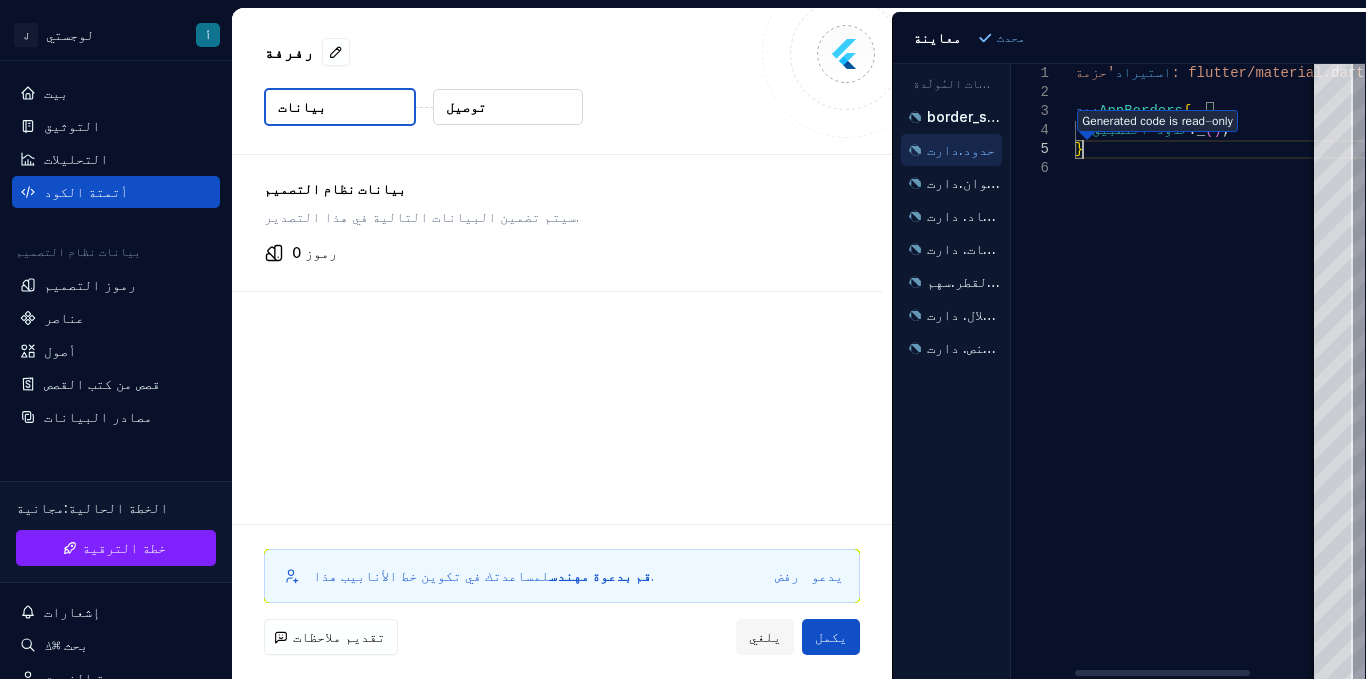 scroll, scrollTop: 77, scrollLeft: 65, axis: both 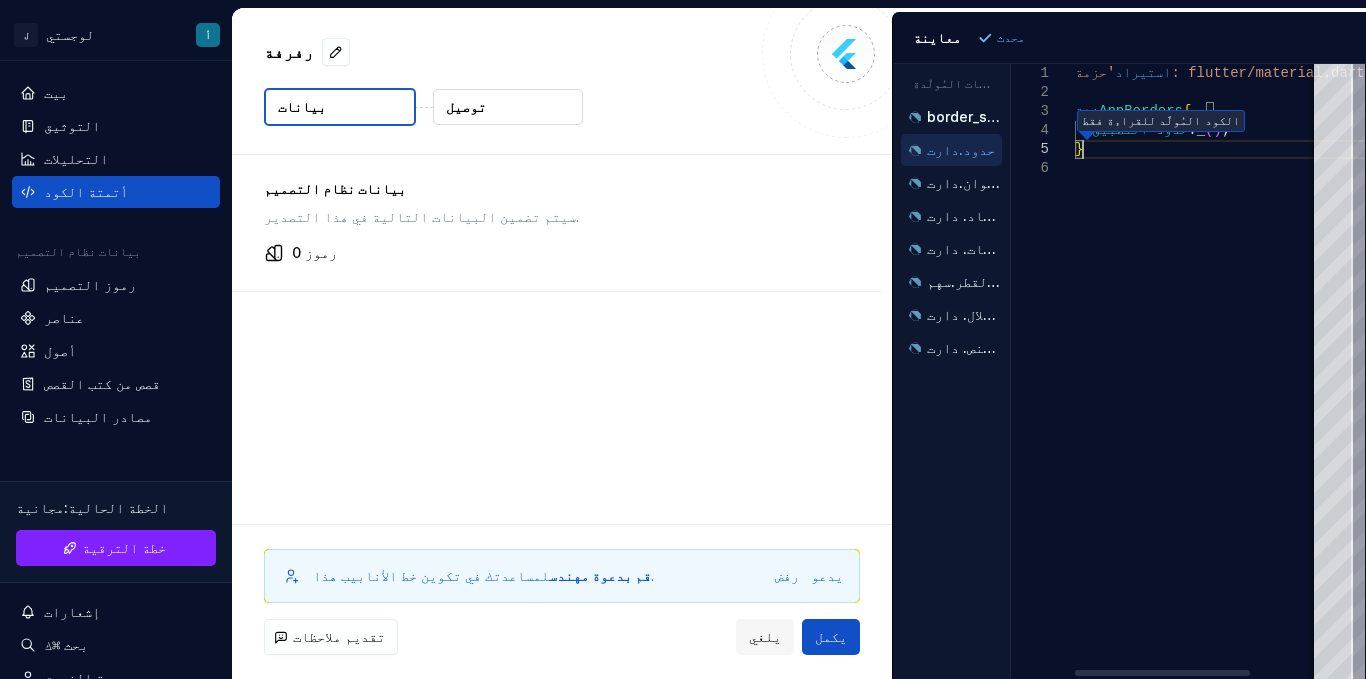 click on "الكود المُولَّد للقراءة فقط" at bounding box center (1161, 121) 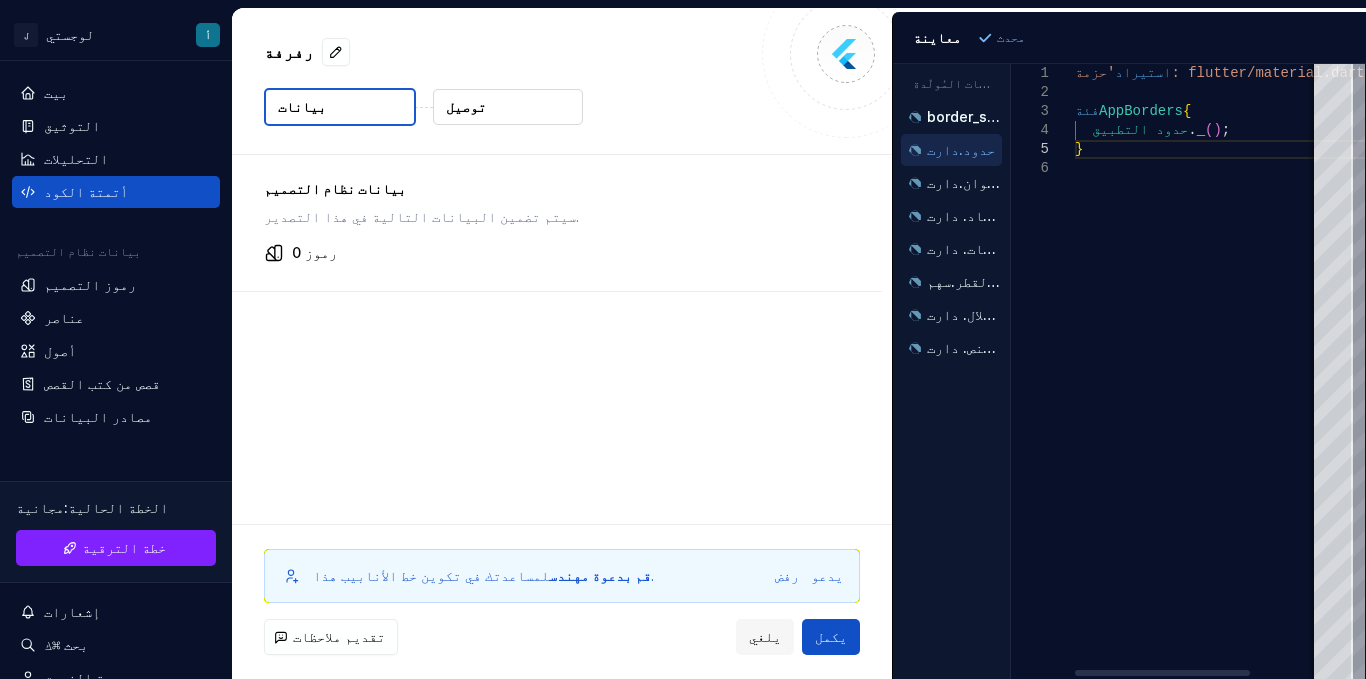 click on "AppBorders" at bounding box center [1141, 111] 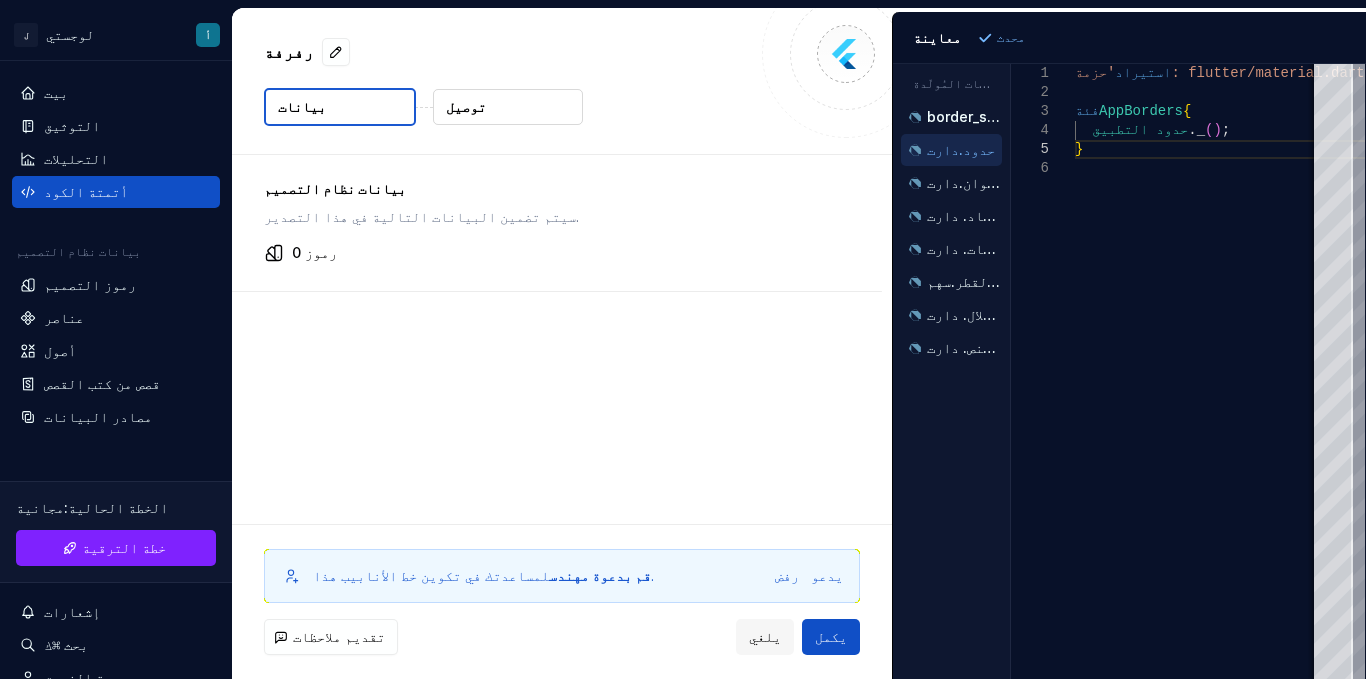 click on "الملفات المُولّدة" at bounding box center [963, 83] 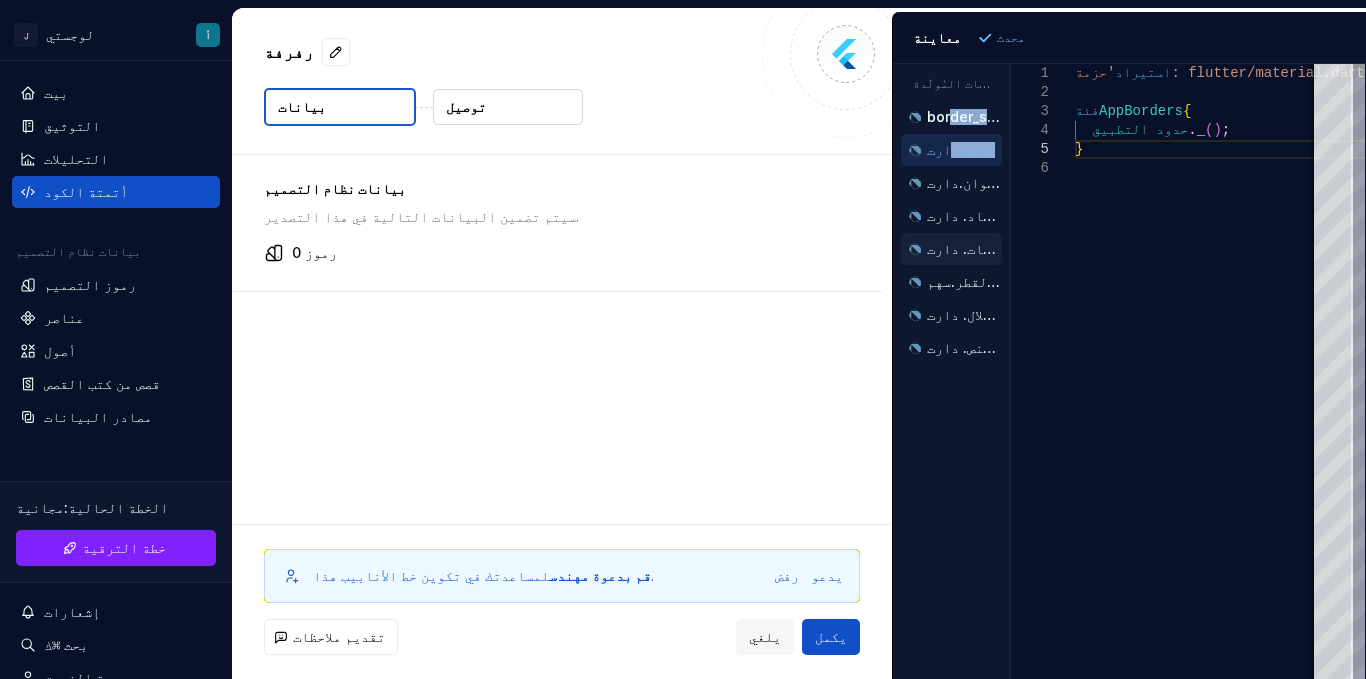 drag, startPoint x: 948, startPoint y: 133, endPoint x: 958, endPoint y: 247, distance: 114.43776 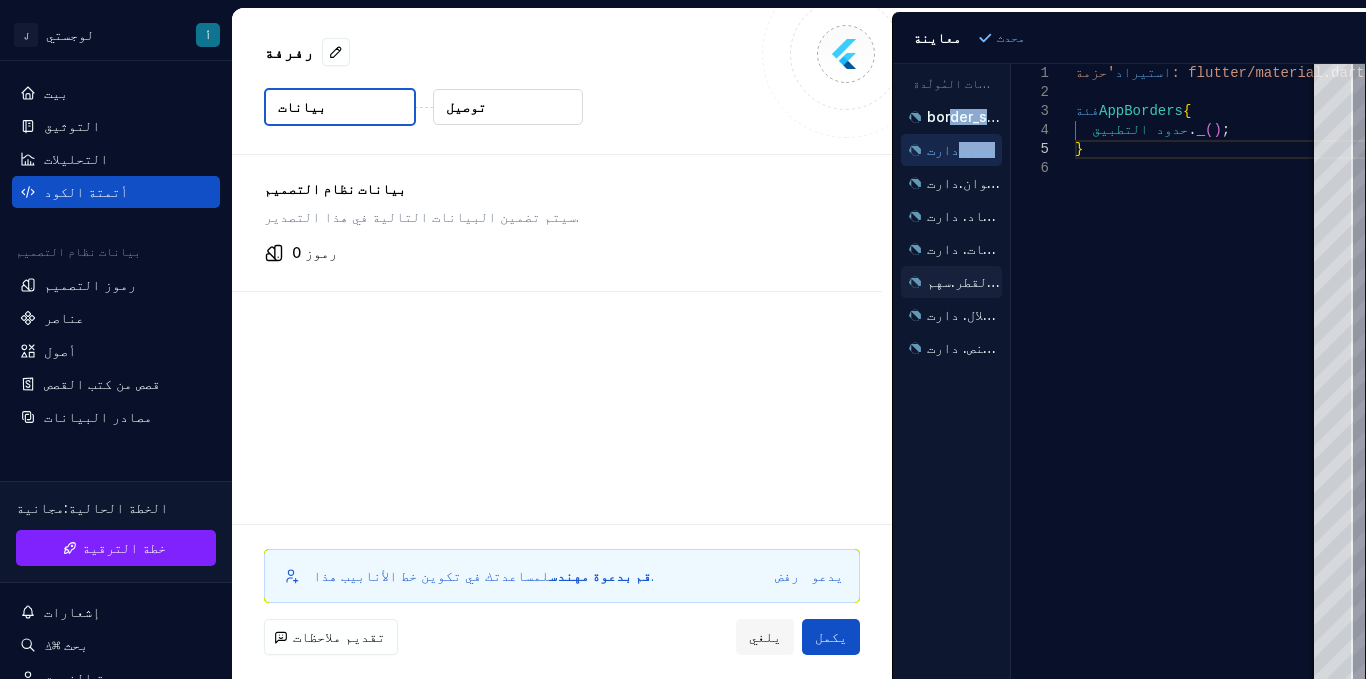 drag, startPoint x: 958, startPoint y: 256, endPoint x: 942, endPoint y: 276, distance: 25.612497 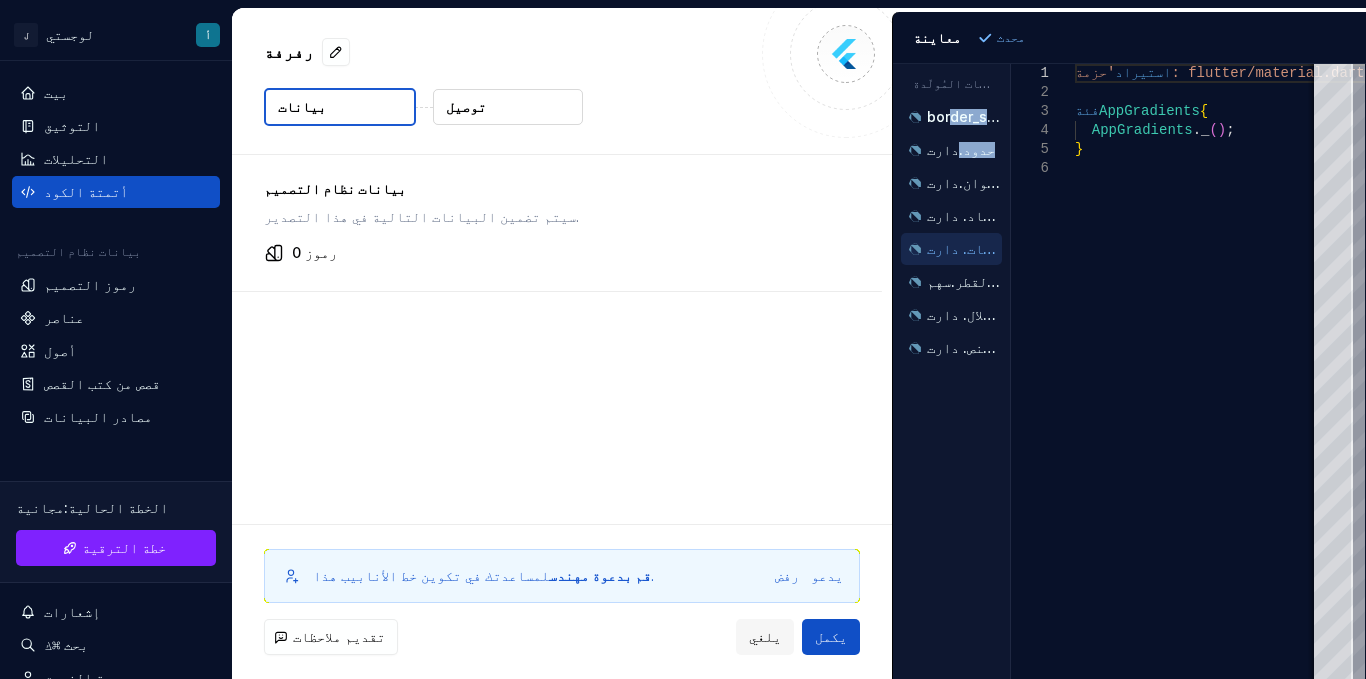click on "توصيل" at bounding box center (508, 107) 